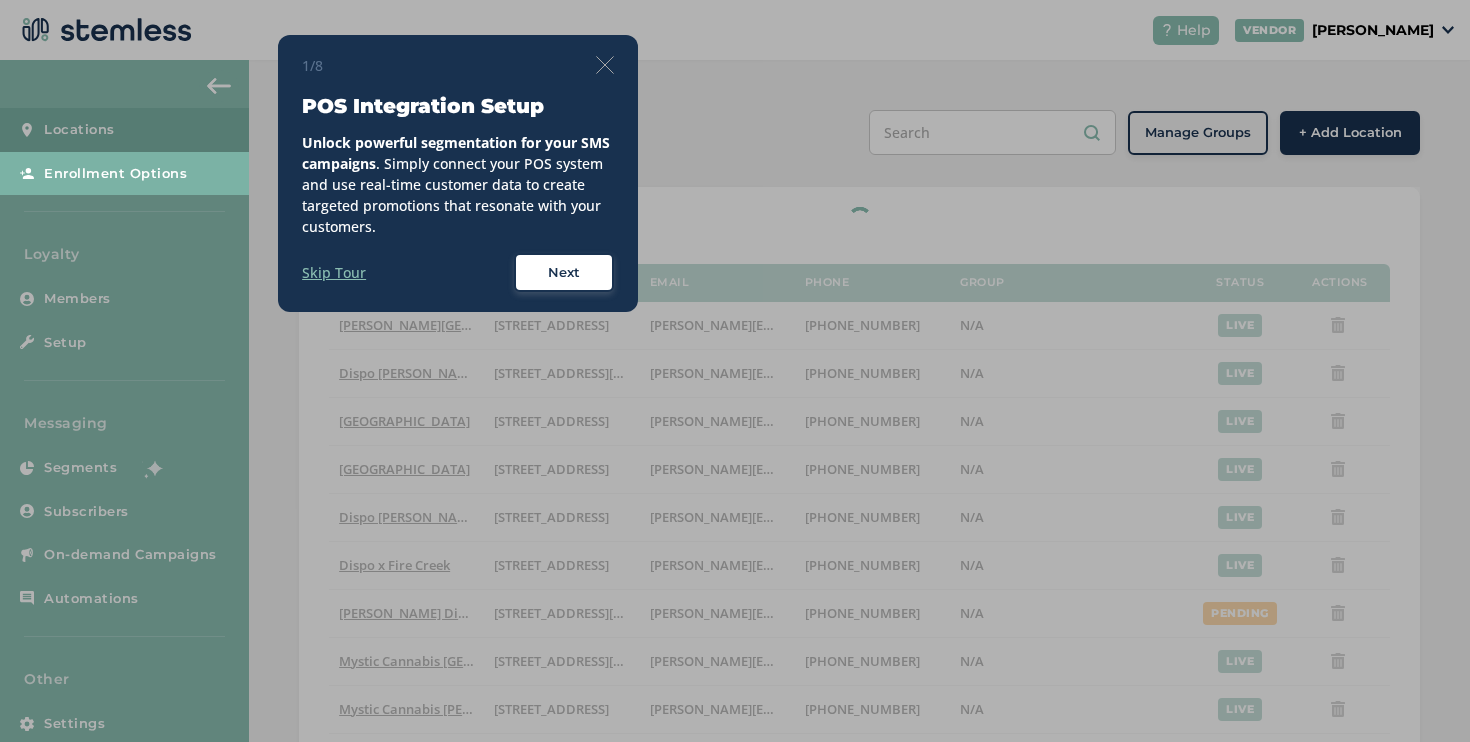 scroll, scrollTop: 0, scrollLeft: 0, axis: both 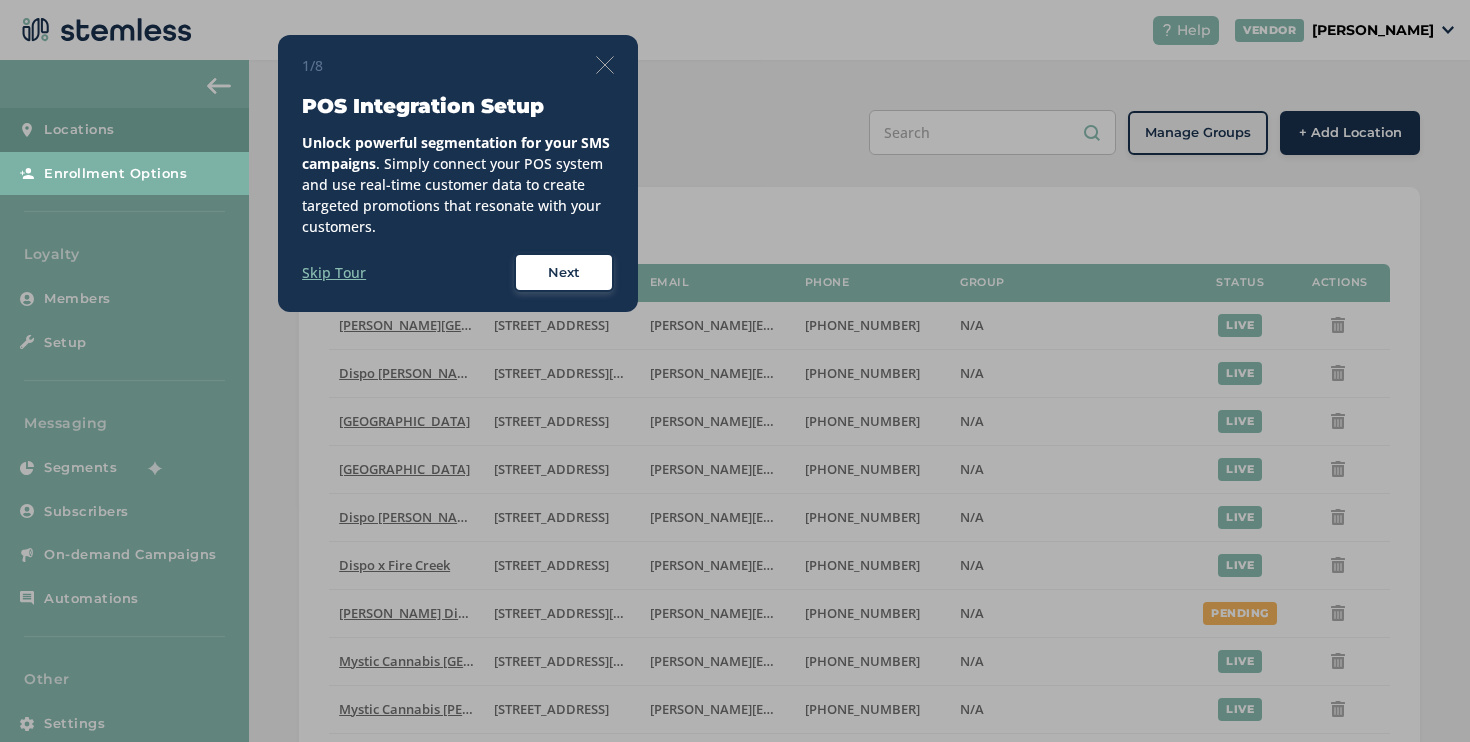 click on "1/8" at bounding box center (458, 65) 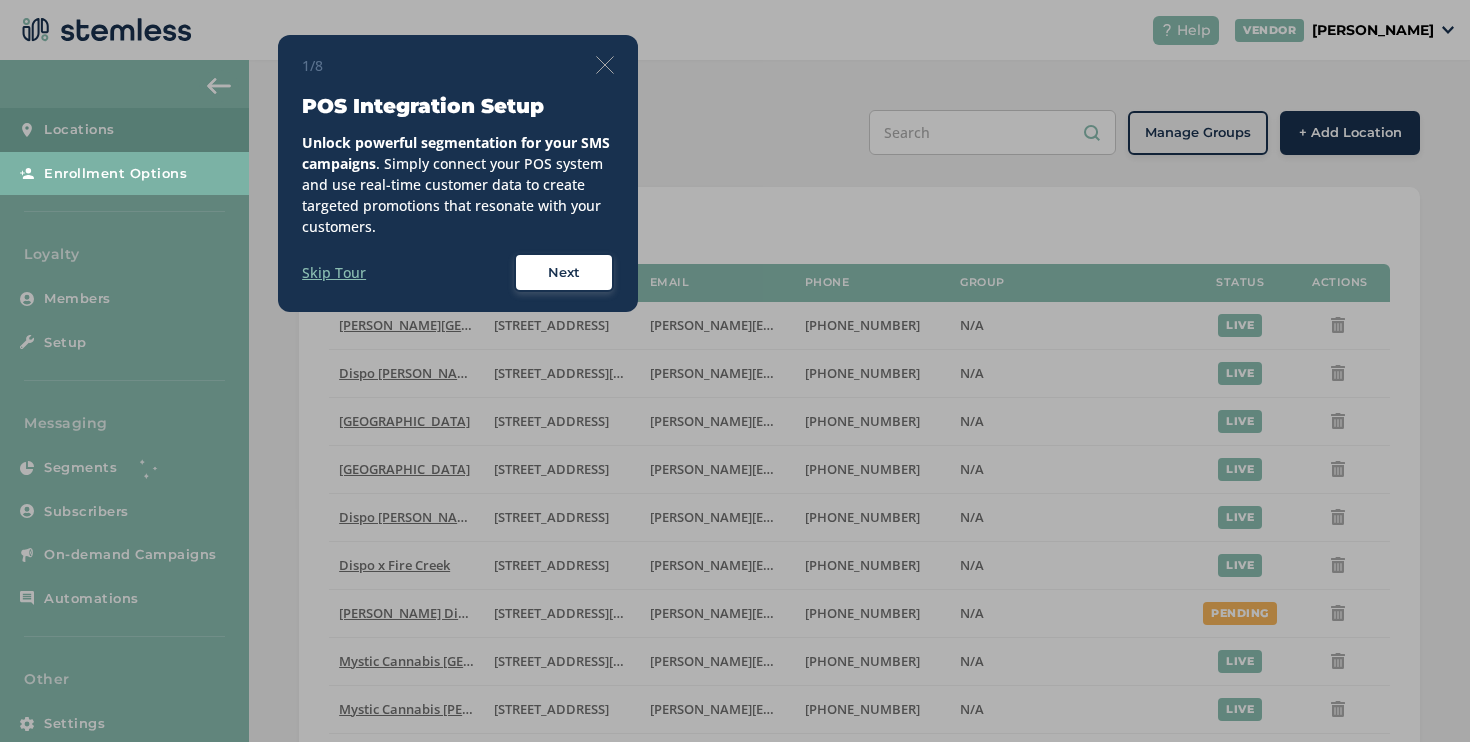click at bounding box center [605, 65] 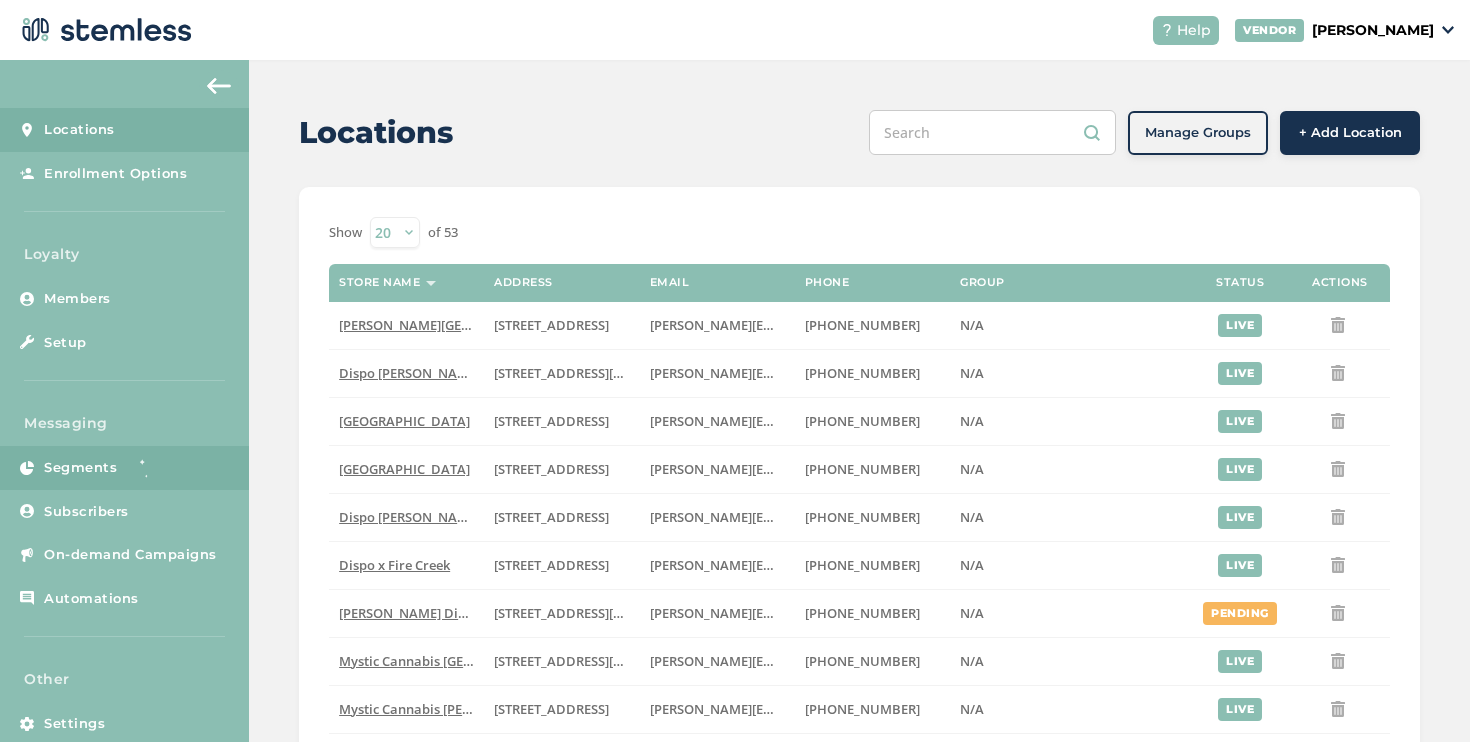 click at bounding box center (152, 468) 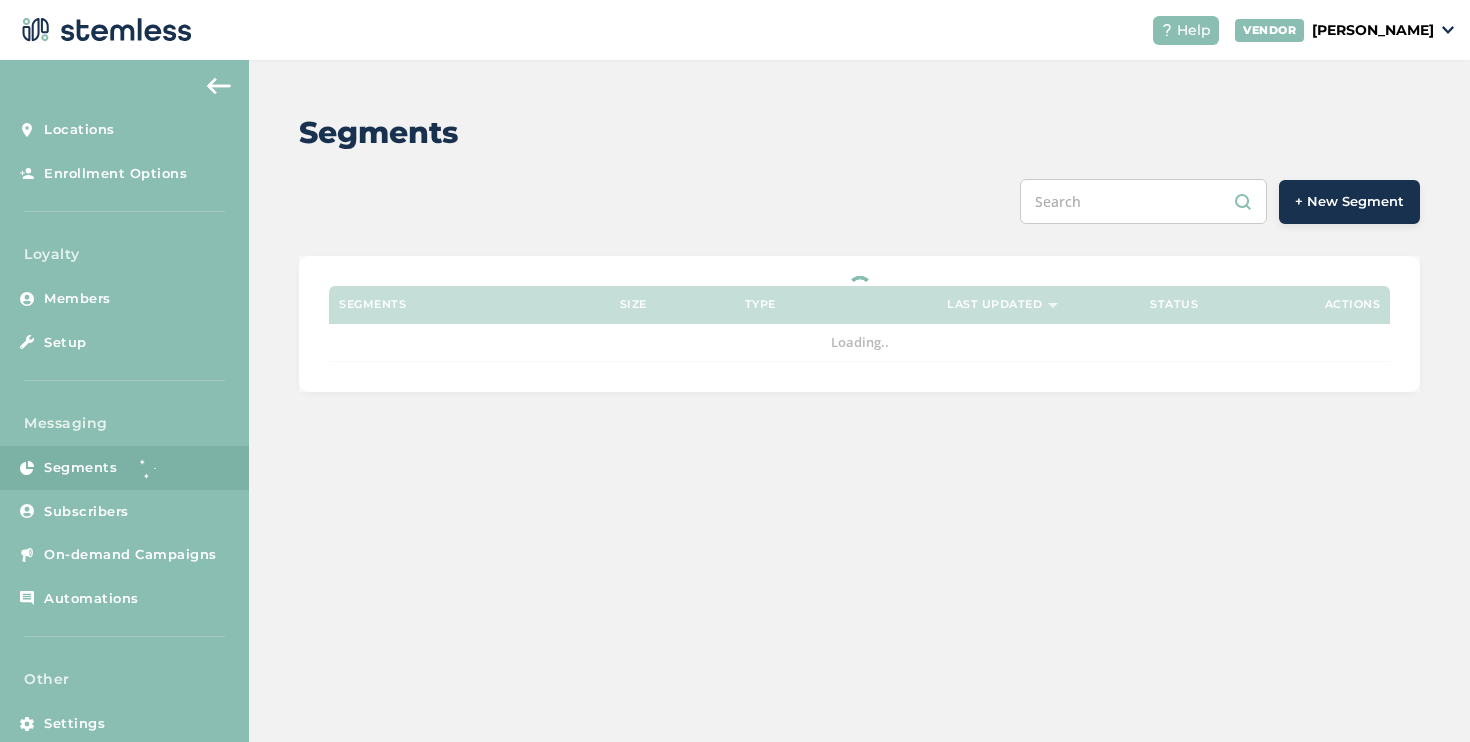 click at bounding box center [1143, 201] 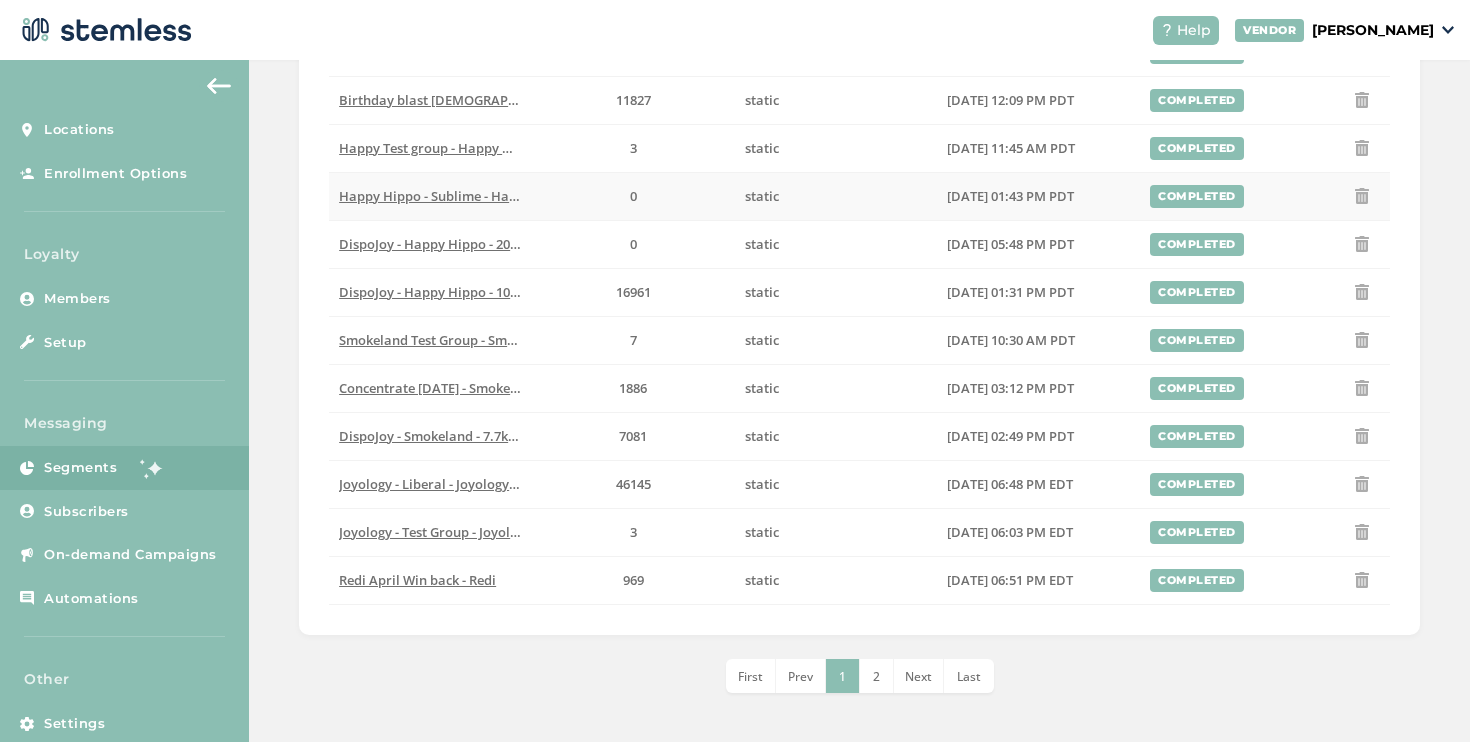 scroll, scrollTop: 0, scrollLeft: 0, axis: both 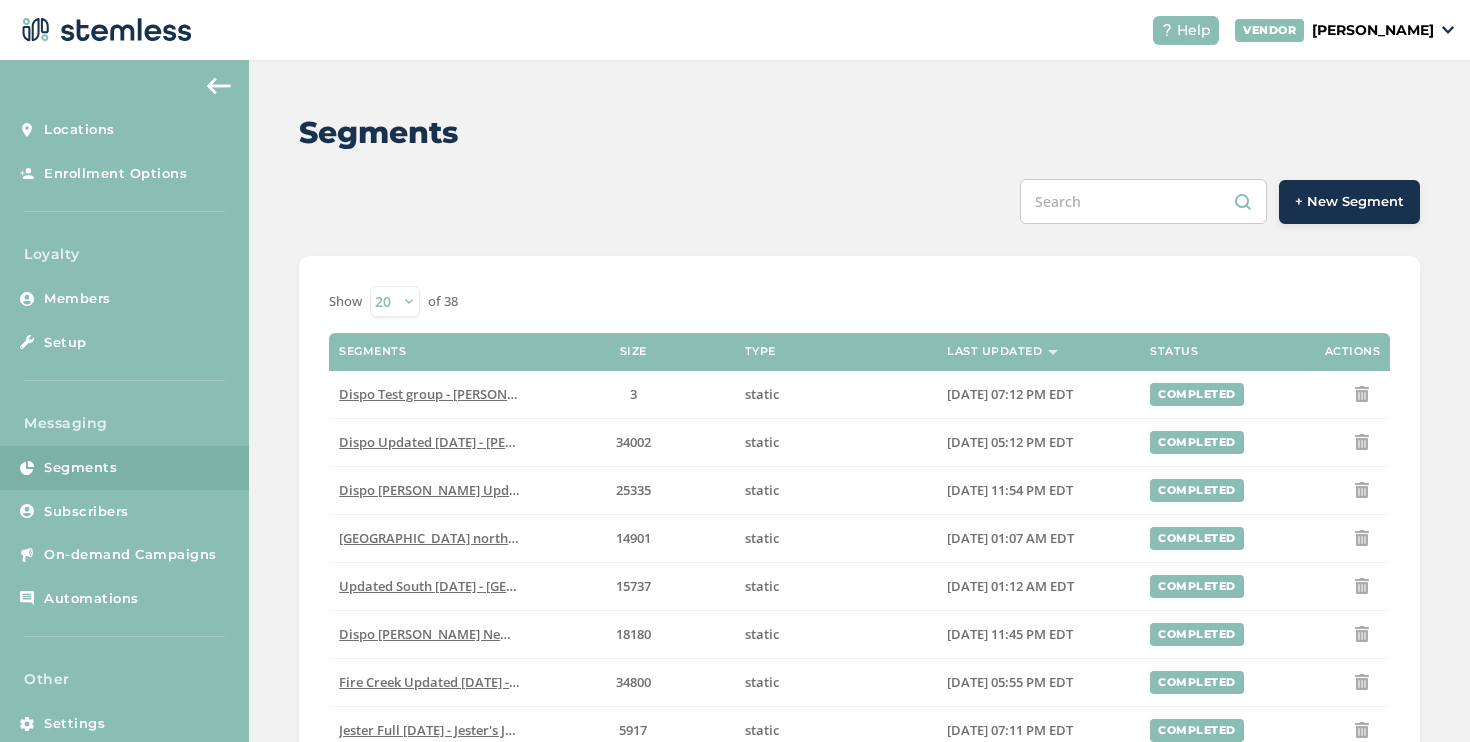 paste on "Updated South [DATE]" 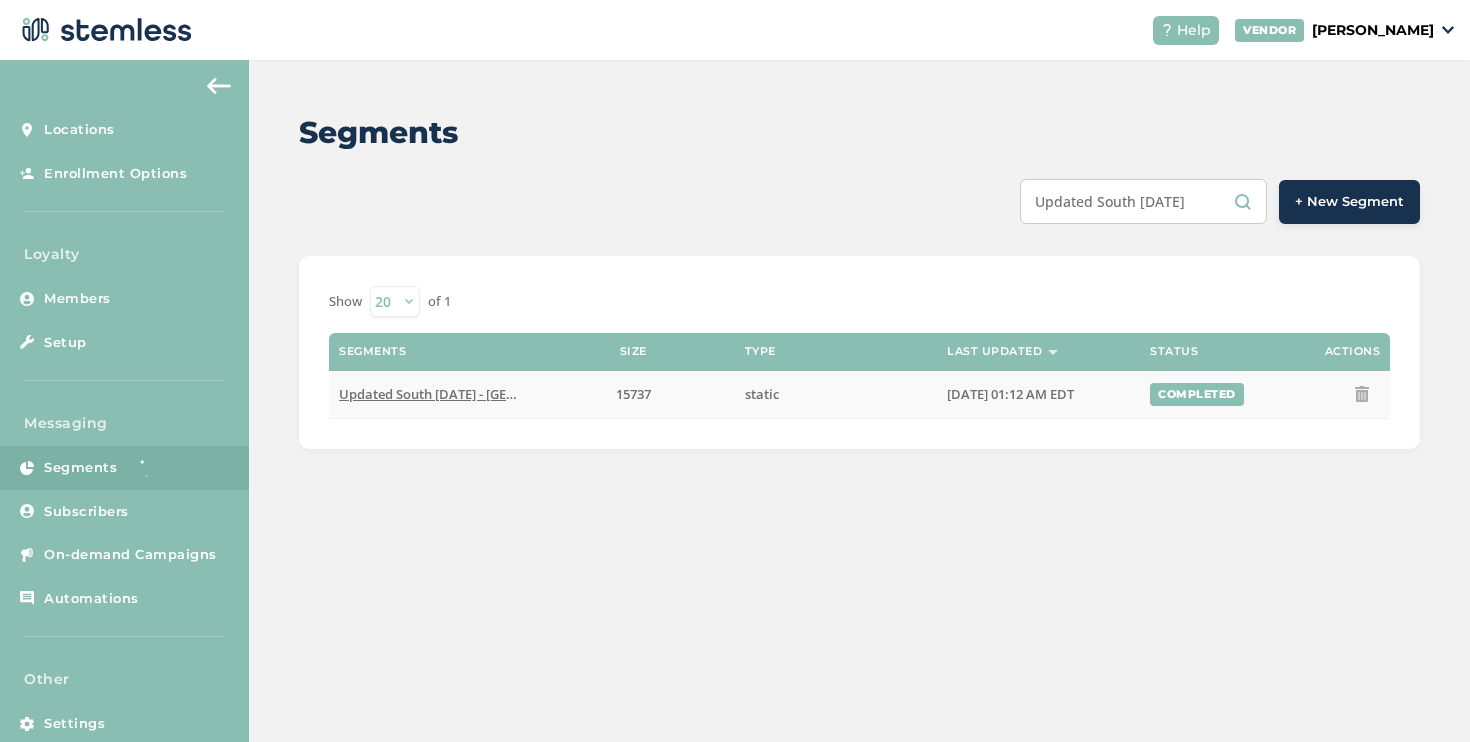type on "Updated South [DATE]" 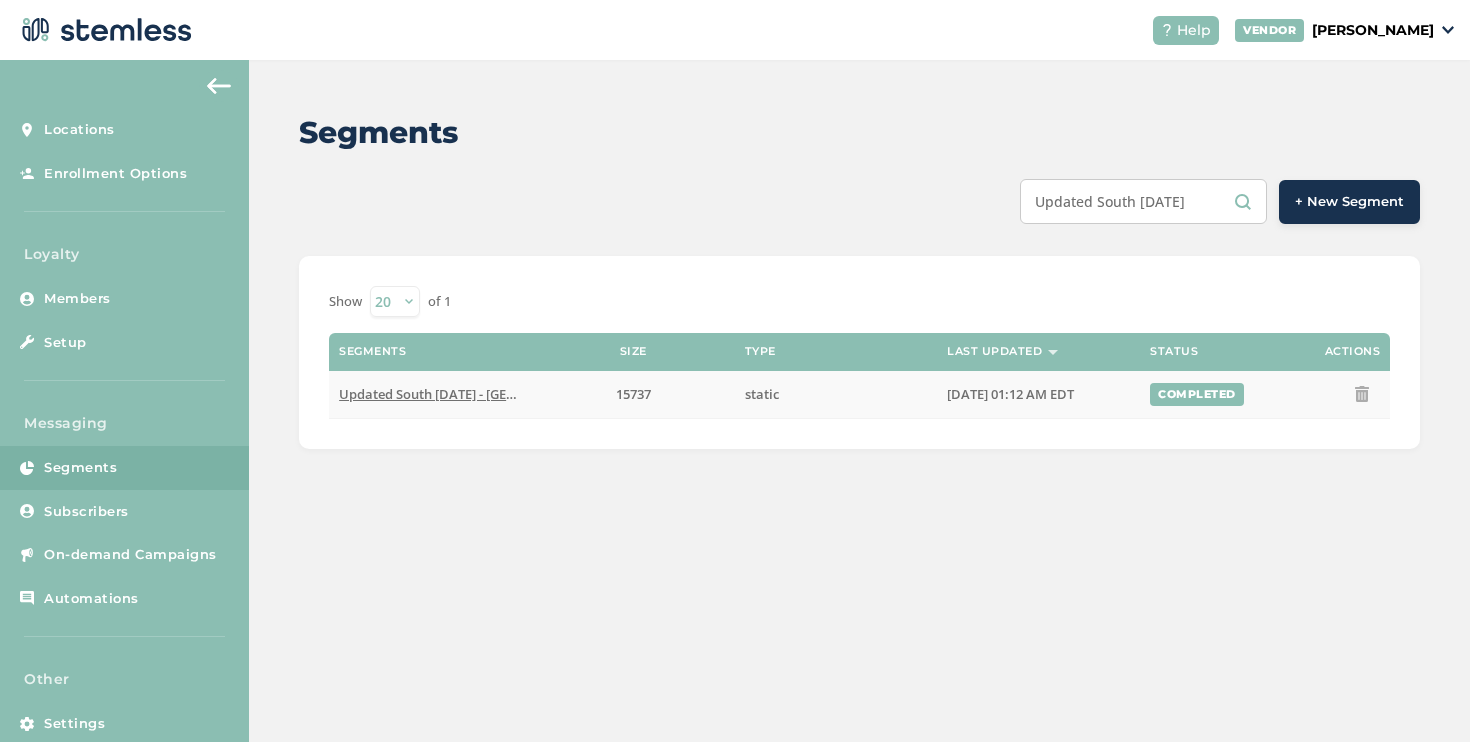 click on "Updated South [DATE] - [GEOGRAPHIC_DATA]" at bounding box center (478, 394) 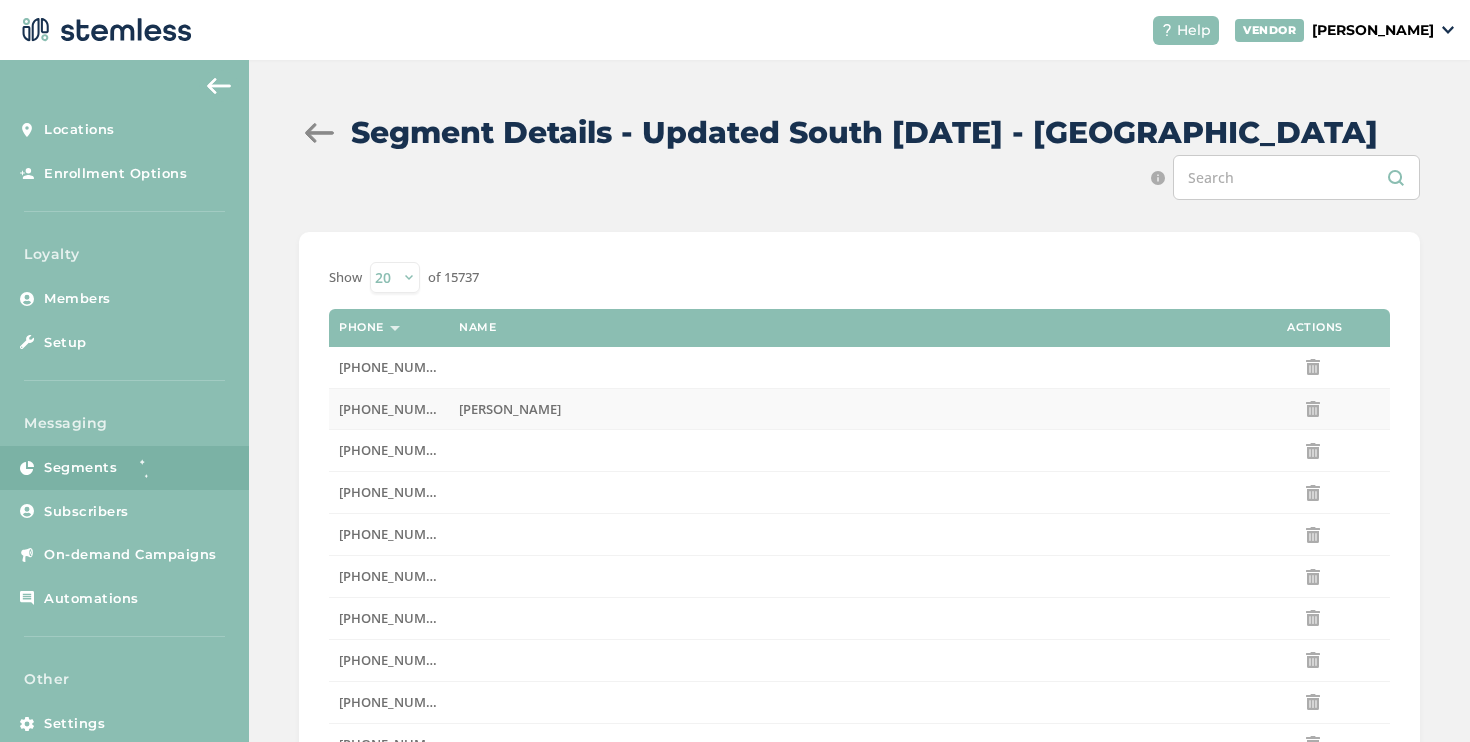 drag, startPoint x: 431, startPoint y: 408, endPoint x: 339, endPoint y: 413, distance: 92.13577 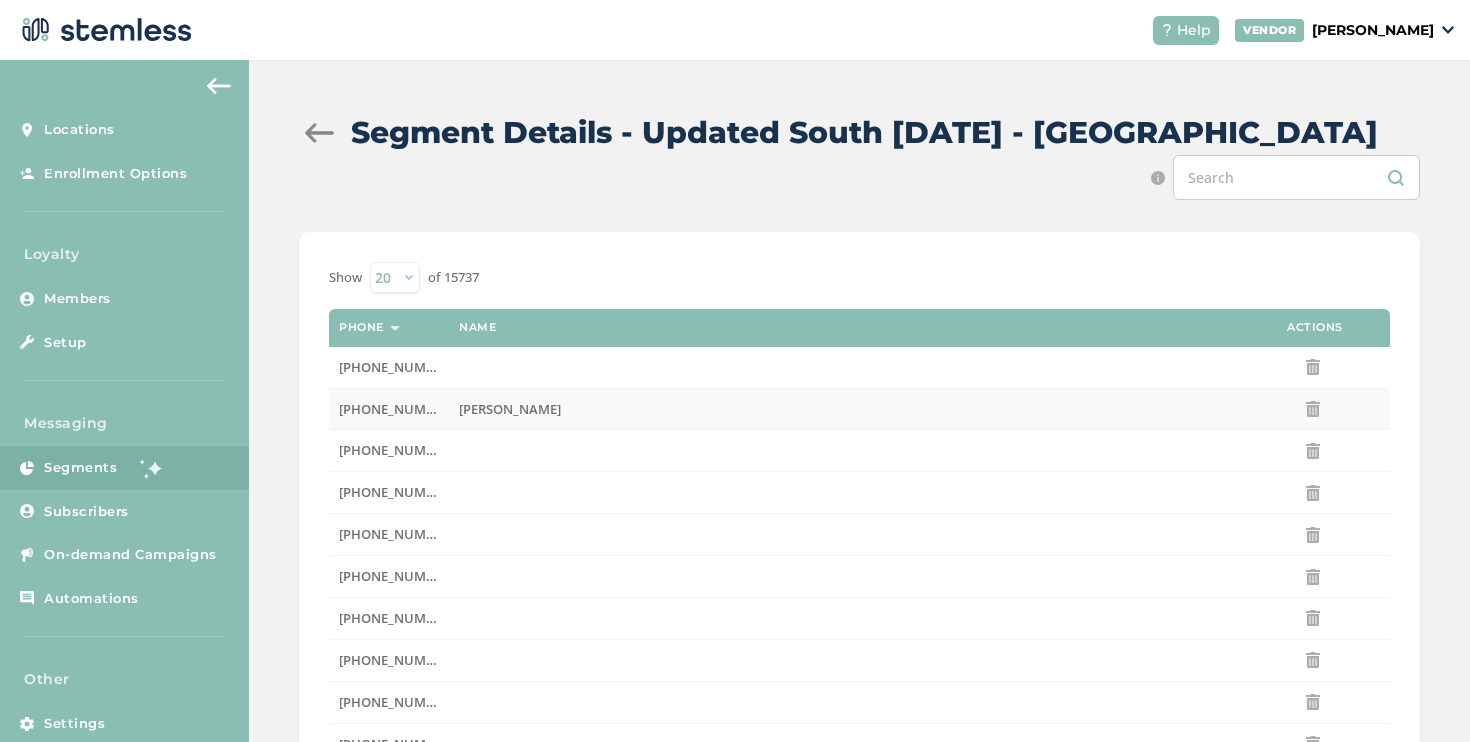 click on "[PHONE_NUMBER]" at bounding box center (389, 409) 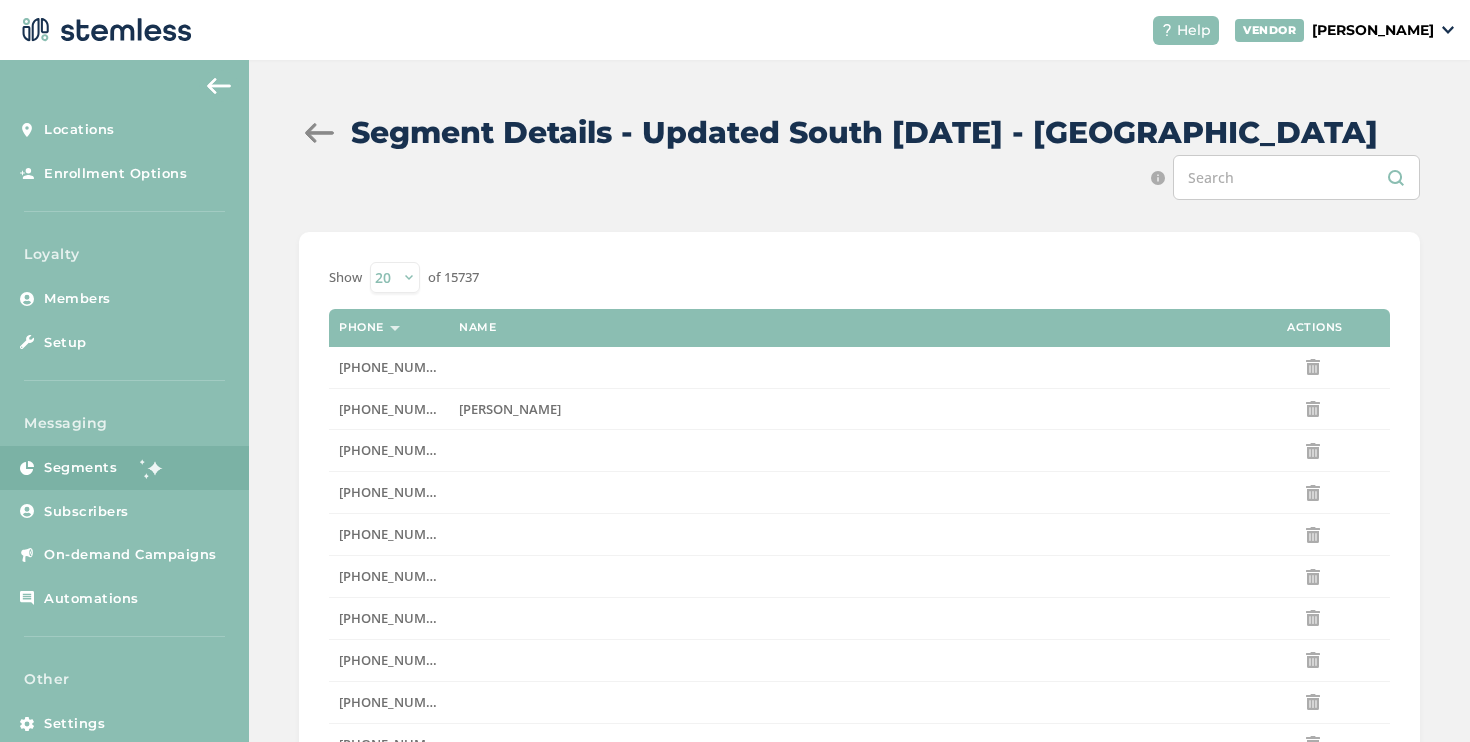 copy on "[PHONE_NUMBER]" 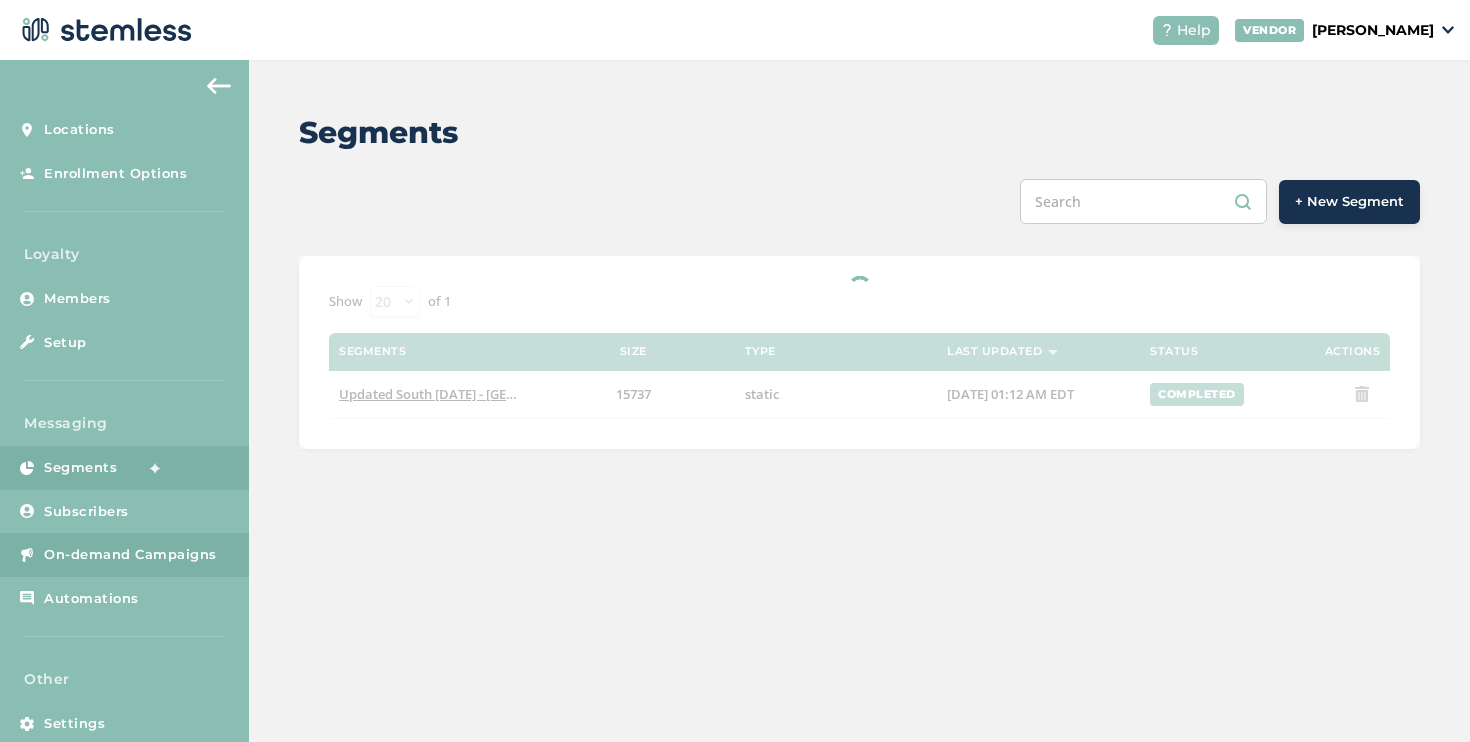 click on "On-demand Campaigns" at bounding box center (124, 555) 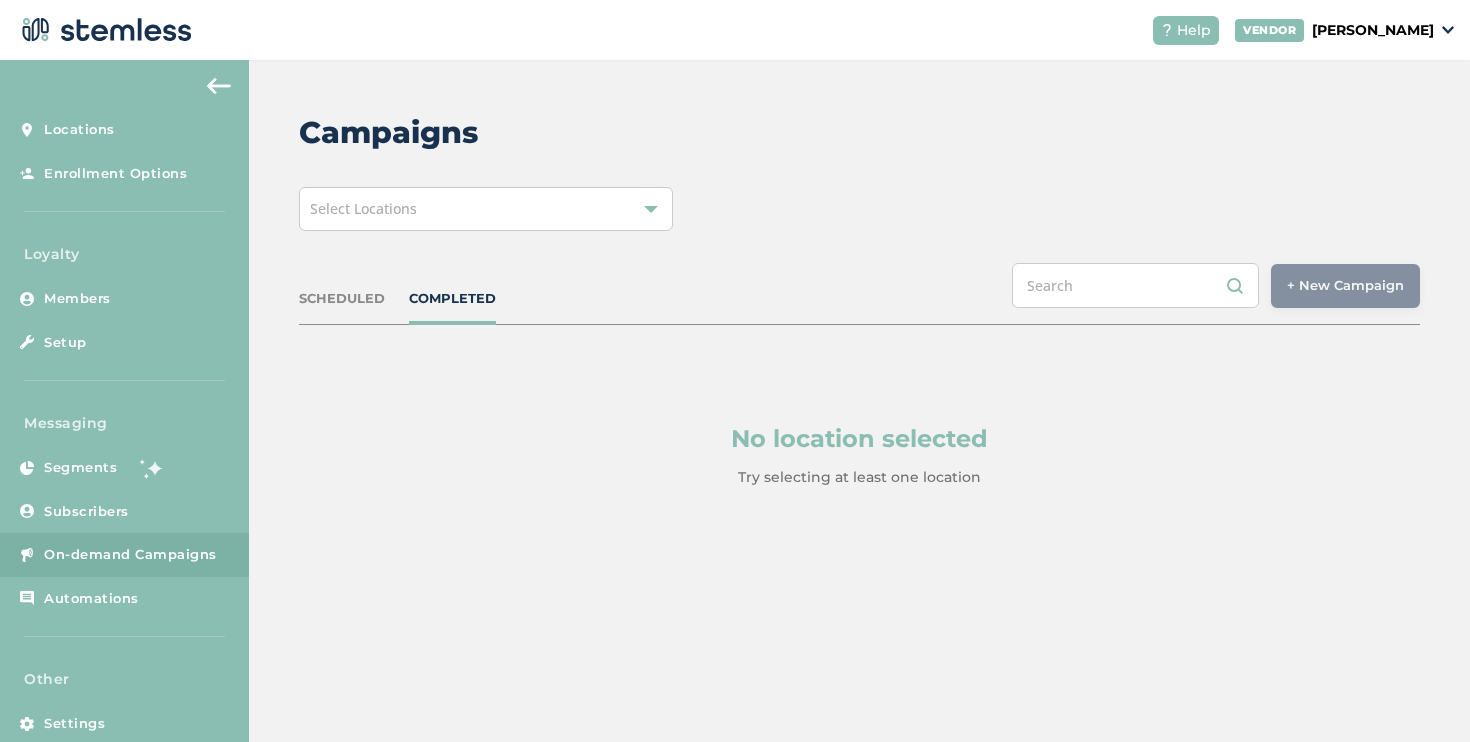 click on "Campaigns Select Locations  SCHEDULED   COMPLETED  + New Campaign Select location(s) No location selected Try selecting at least one location" at bounding box center (859, 347) 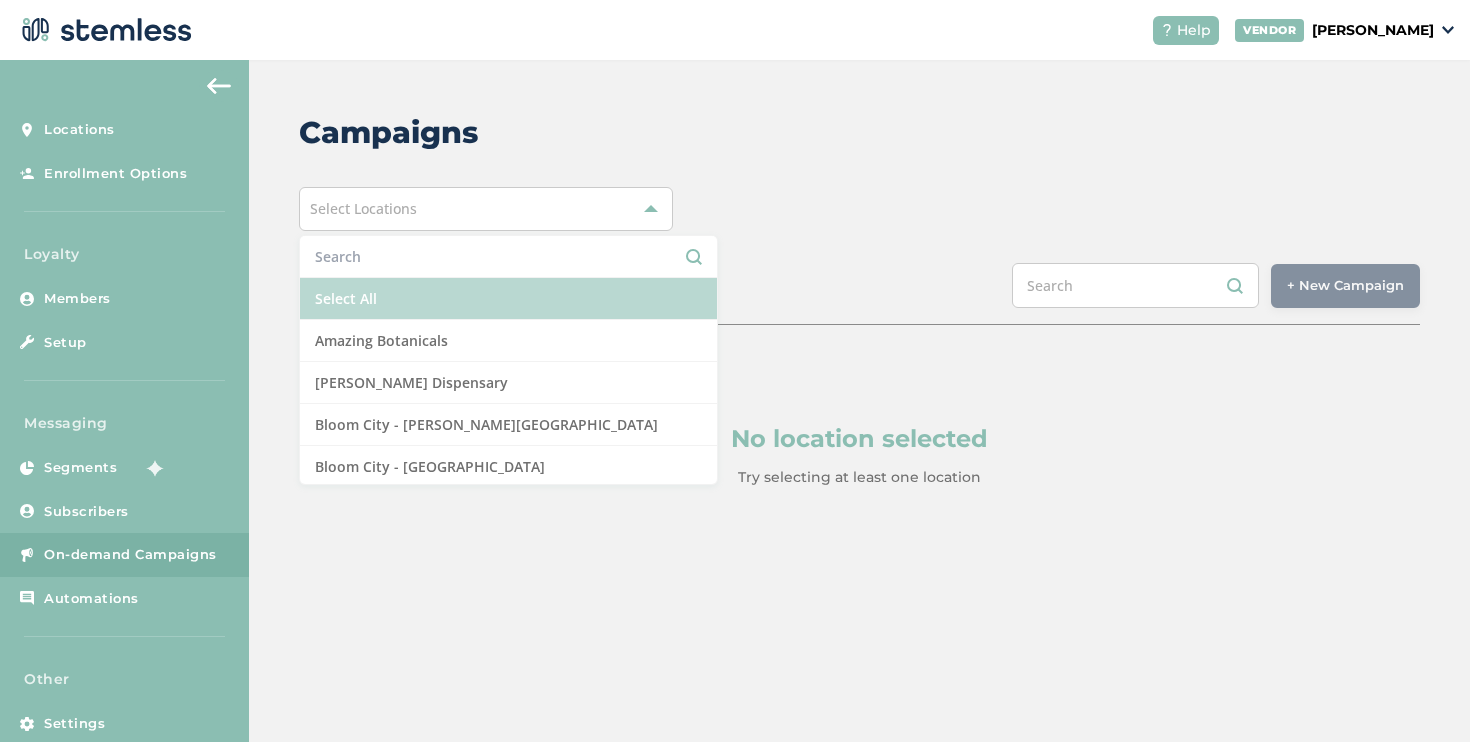 click on "Select All" at bounding box center (508, 299) 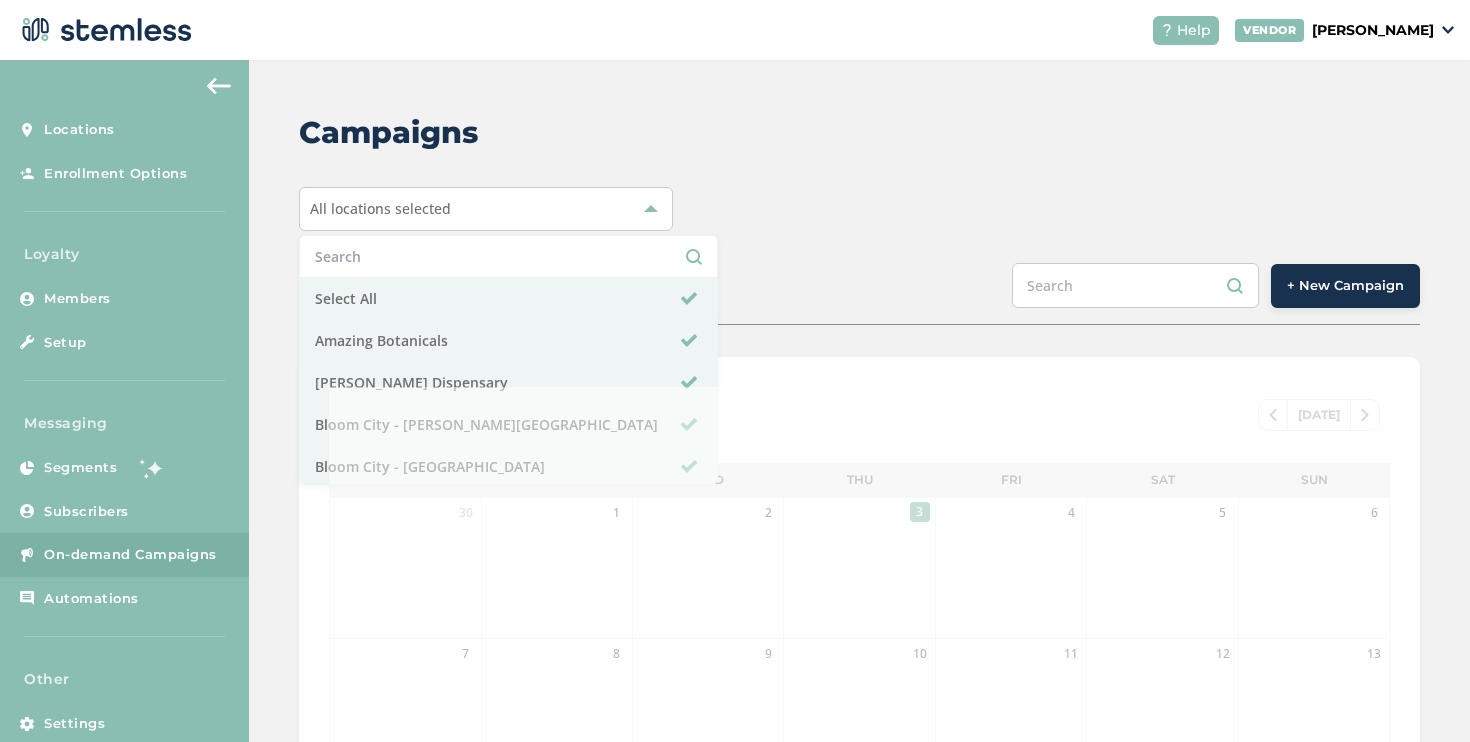 click on "Campaigns All locations selected  Select All   Amazing Botanicals   [PERSON_NAME] Dispensary   [GEOGRAPHIC_DATA] - [PERSON_NAME][GEOGRAPHIC_DATA]   [GEOGRAPHIC_DATA] - [GEOGRAPHIC_DATA]   Cannabis Club   Cannabis clubhouse   [GEOGRAPHIC_DATA] [GEOGRAPHIC_DATA] [GEOGRAPHIC_DATA] [GEOGRAPHIC_DATA][PERSON_NAME]   Dispo [GEOGRAPHIC_DATA] [PERSON_NAME][GEOGRAPHIC_DATA]   Dispo x [GEOGRAPHIC_DATA]   [GEOGRAPHIC_DATA]   [GEOGRAPHIC_DATA] Grass Table   Five Star   Get Bak'd   Gold Spectrum   Green Buddha   Green Therapy   Happy Hippo   Jester's Joint   Joyology - All (minus Centerline)   Joyology - Centerline   King Tut's Cannabis   Klamath Falls Cannabis   Lava Leaf Organics   Lucky Lion   March and Ash   Mellow Fellow   Moses Roses   [PERSON_NAME] Meds   Mystic Cannabis [PERSON_NAME] Oak   Mystic Cannabis Memphis   Nexleaf   oHHo   Red Star   Redi   Roadrunner Organics   Rogue Valley Cannabis   Royal Kush   Slocal [PERSON_NAME][GEOGRAPHIC_DATA]   Slocal Roots - Root One   Slocal Roots - [GEOGRAPHIC_DATA][PERSON_NAME]   Sluggers   Smokeland   Spores Detroit   Sugarbudz   The Re-Up   The Row House   Trap Stars New Buffalo  Mon" at bounding box center [859, 671] 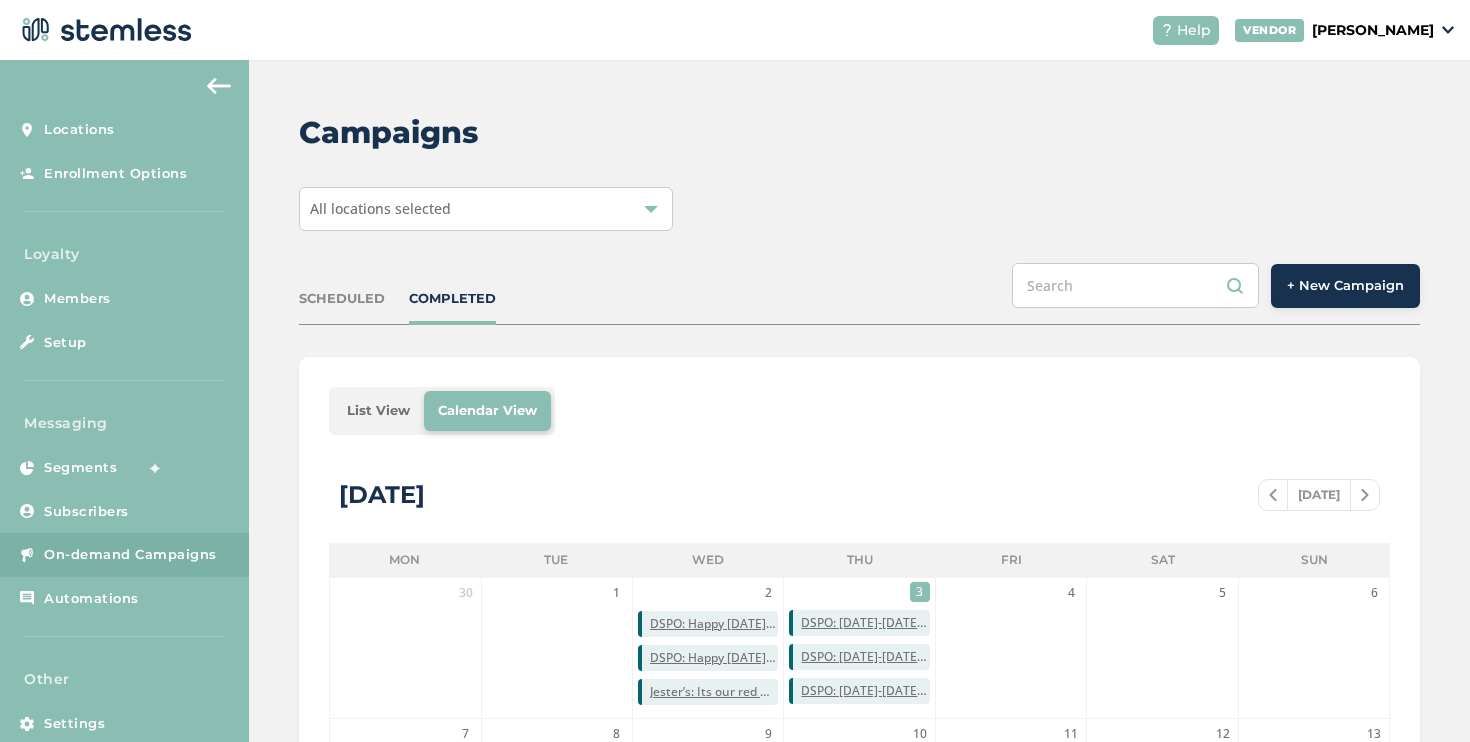 click on "List View" at bounding box center [378, 411] 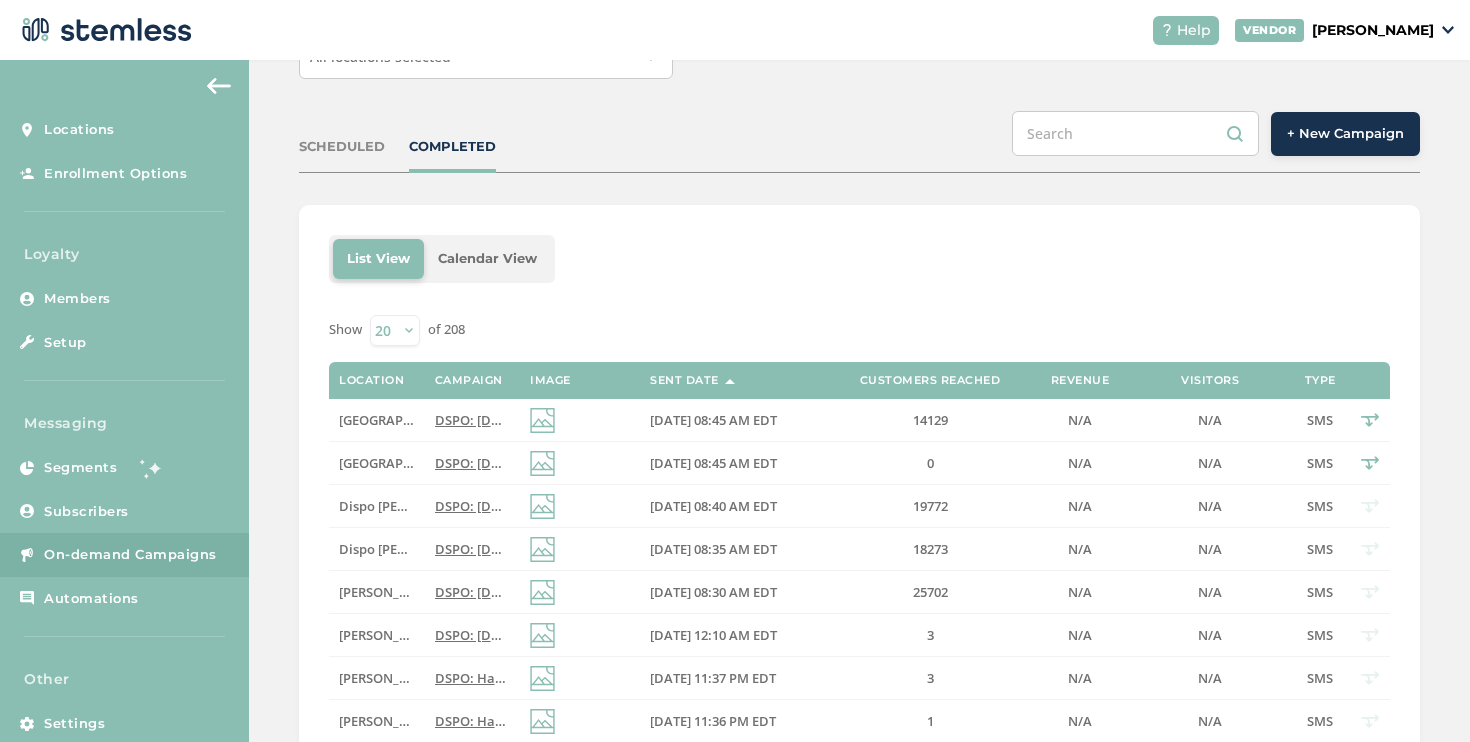 scroll, scrollTop: 152, scrollLeft: 0, axis: vertical 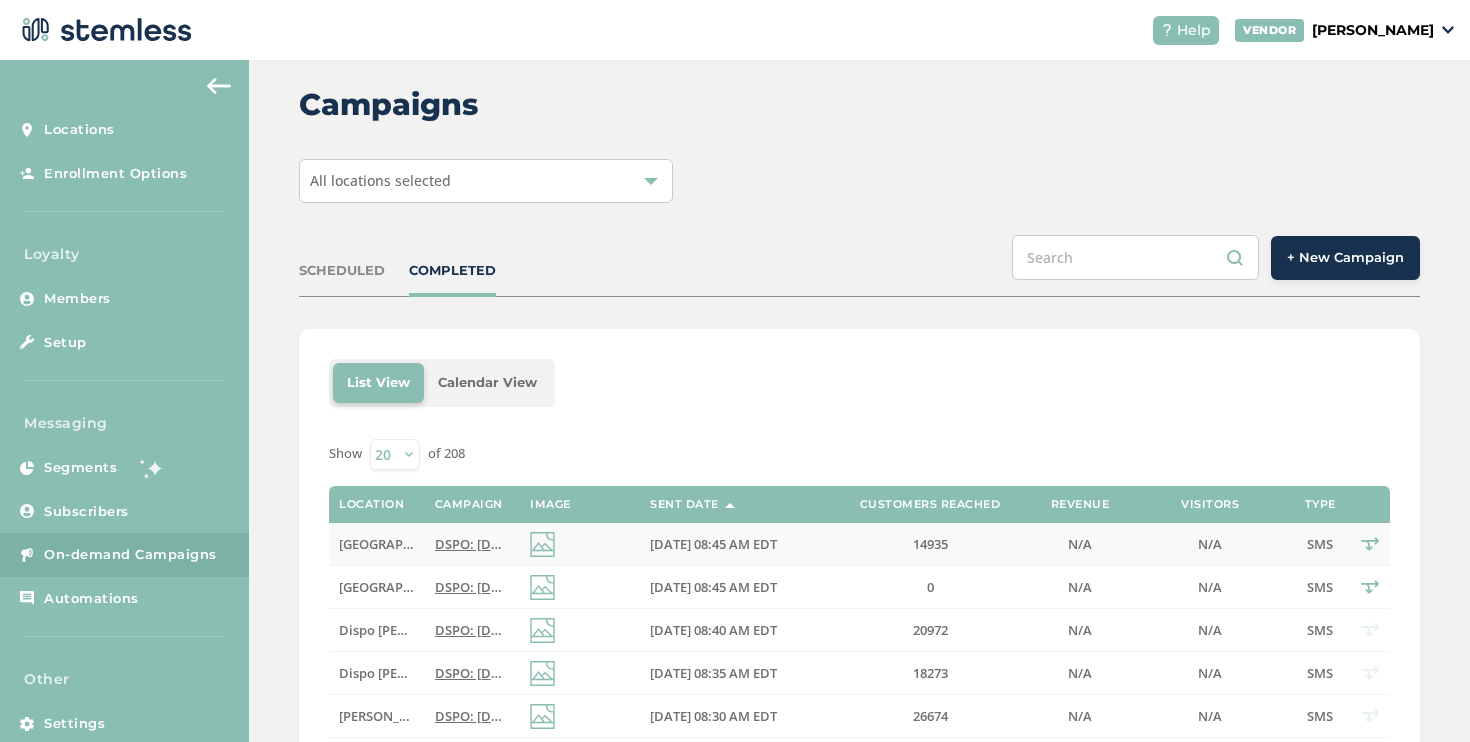 click on "DSPO: [DATE]-[DATE] Sale! Top shelf BOGO FREE deals plus up to 50% off top brands like [PERSON_NAME] and Mitten! Reply END to cancel." at bounding box center [858, 544] 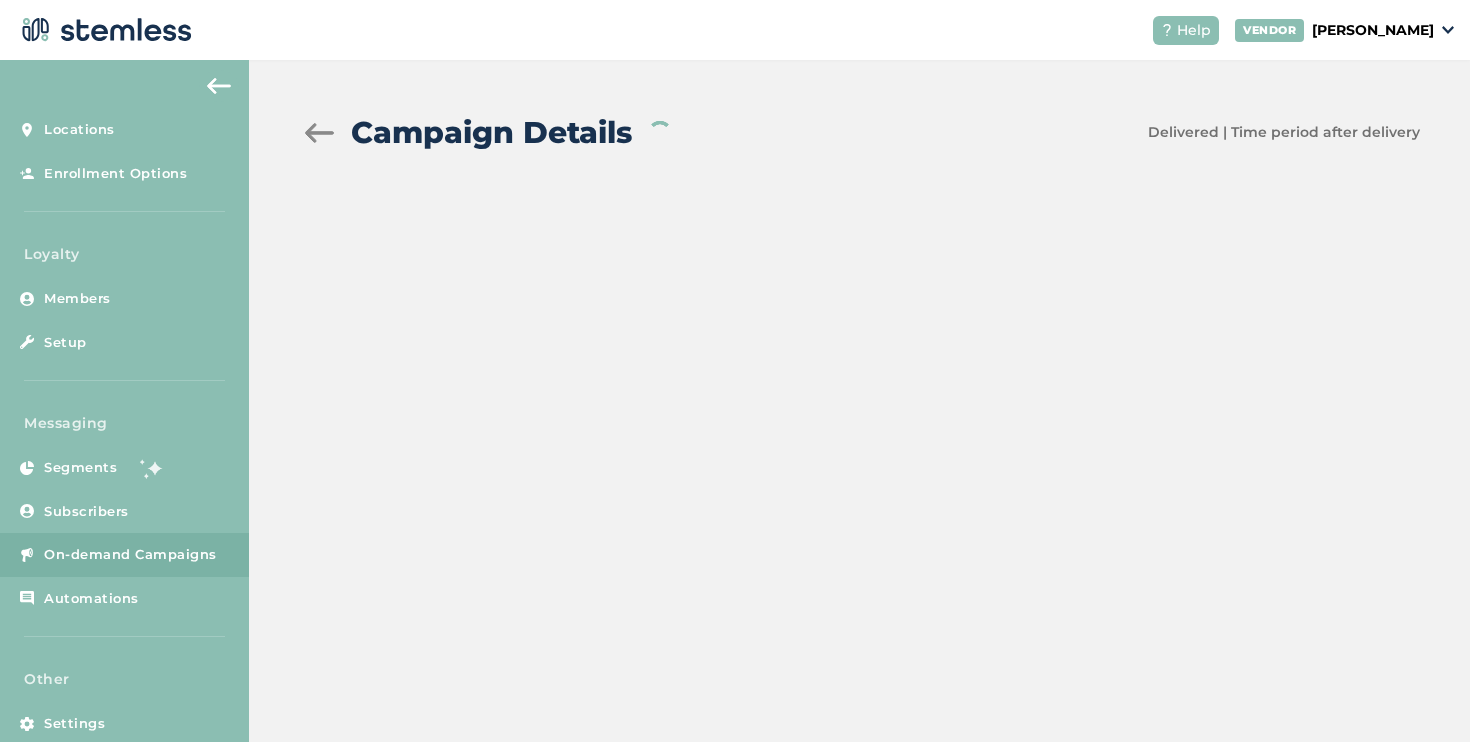 scroll, scrollTop: 0, scrollLeft: 0, axis: both 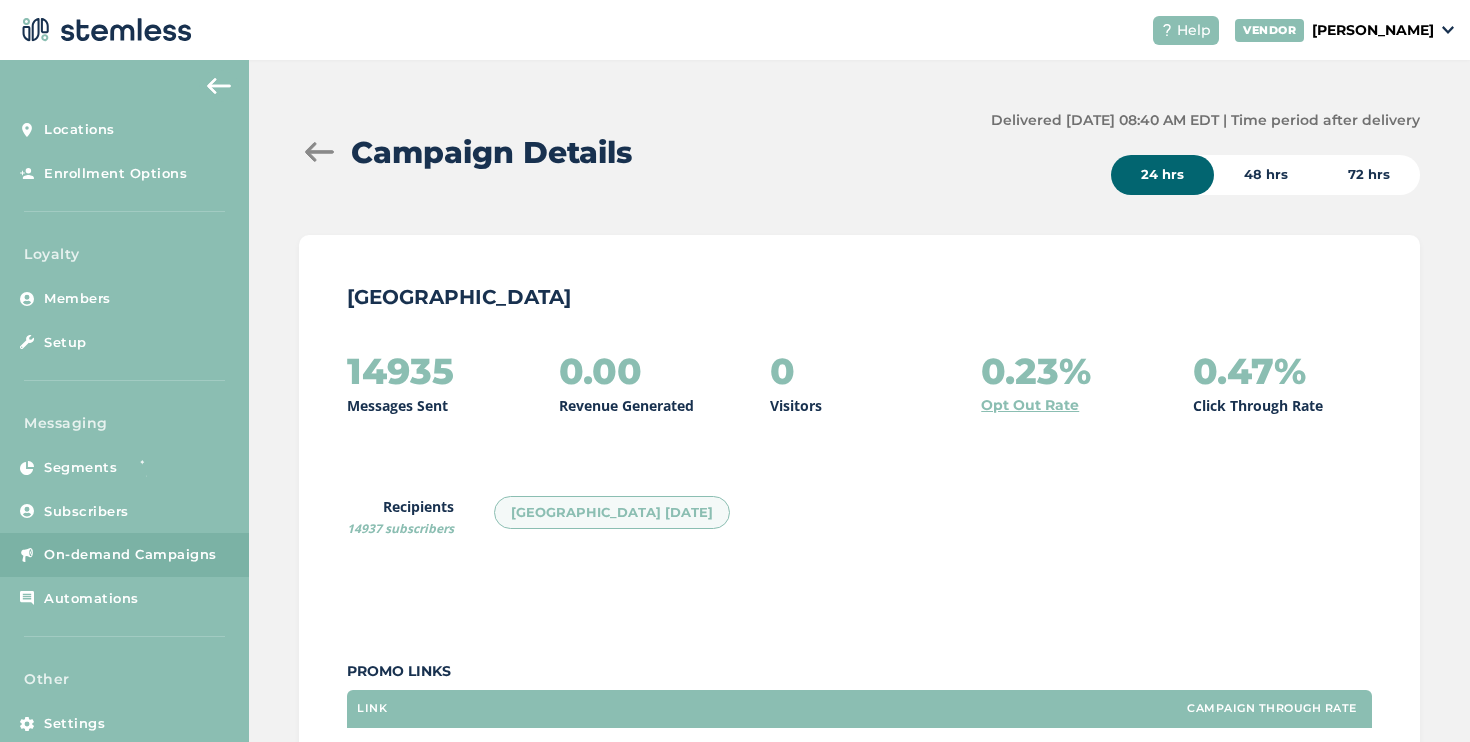 click at bounding box center (319, 152) 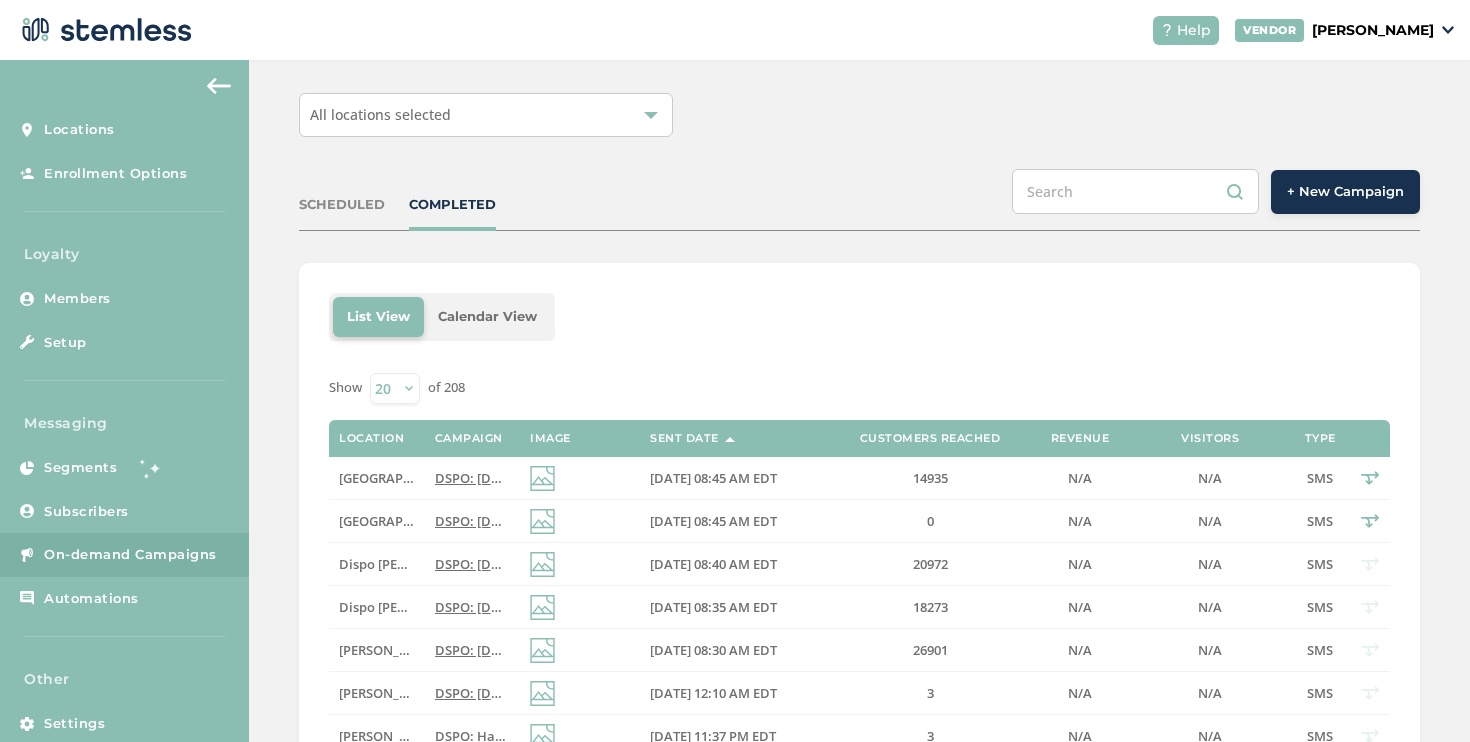 scroll, scrollTop: 103, scrollLeft: 0, axis: vertical 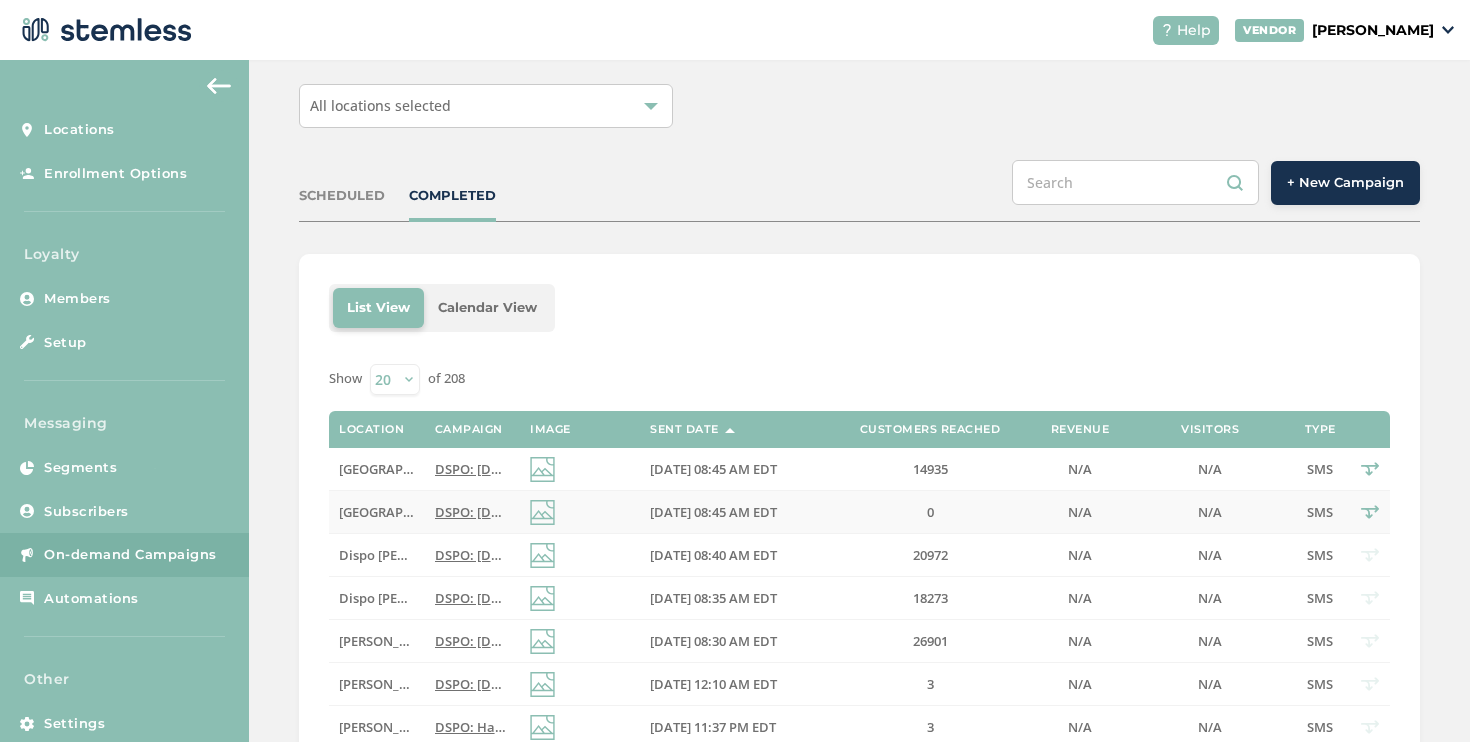click on "DSPO: [DATE]-[DATE] Sale! Top shelf BOGO FREE deals plus up to 50% off top brands like [PERSON_NAME] and Mitten! Reply END to cancel." at bounding box center [858, 512] 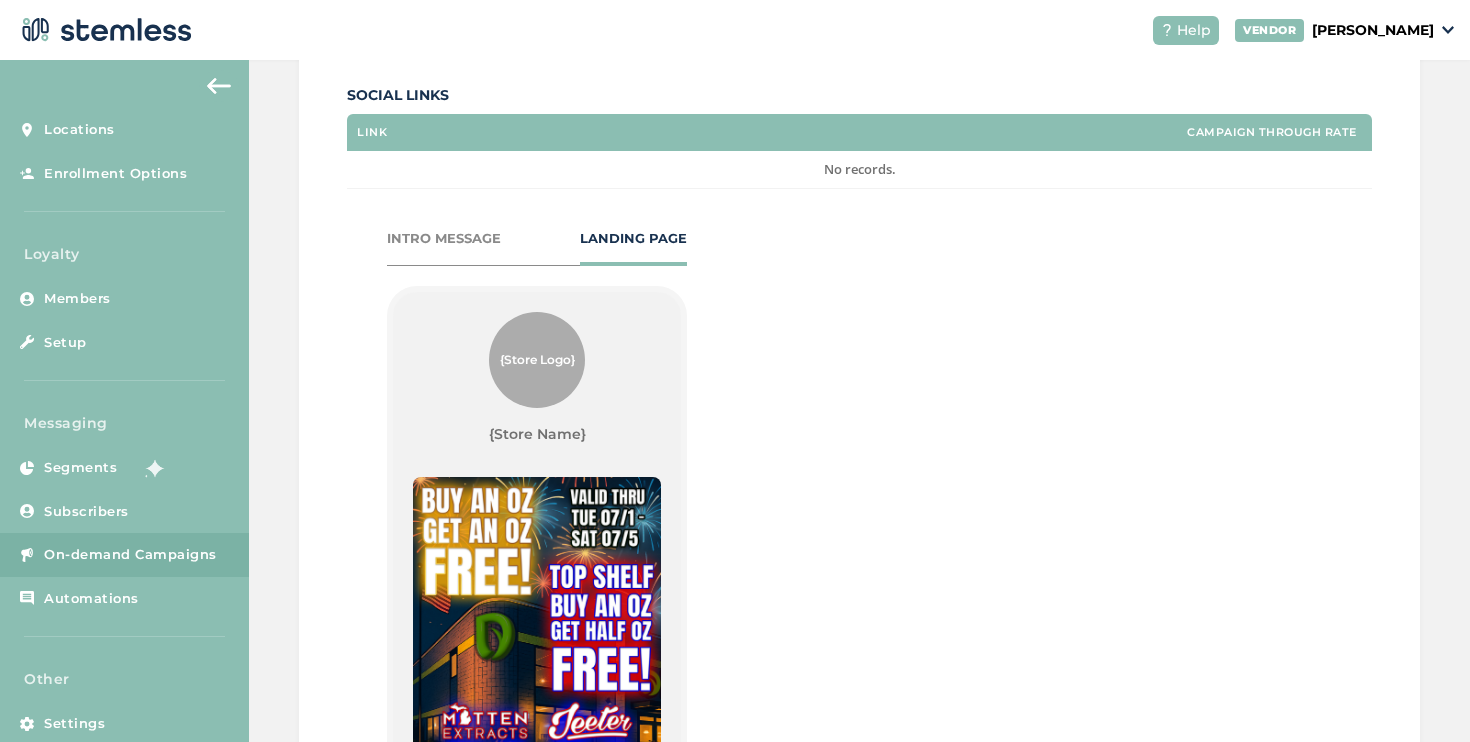 scroll, scrollTop: 758, scrollLeft: 0, axis: vertical 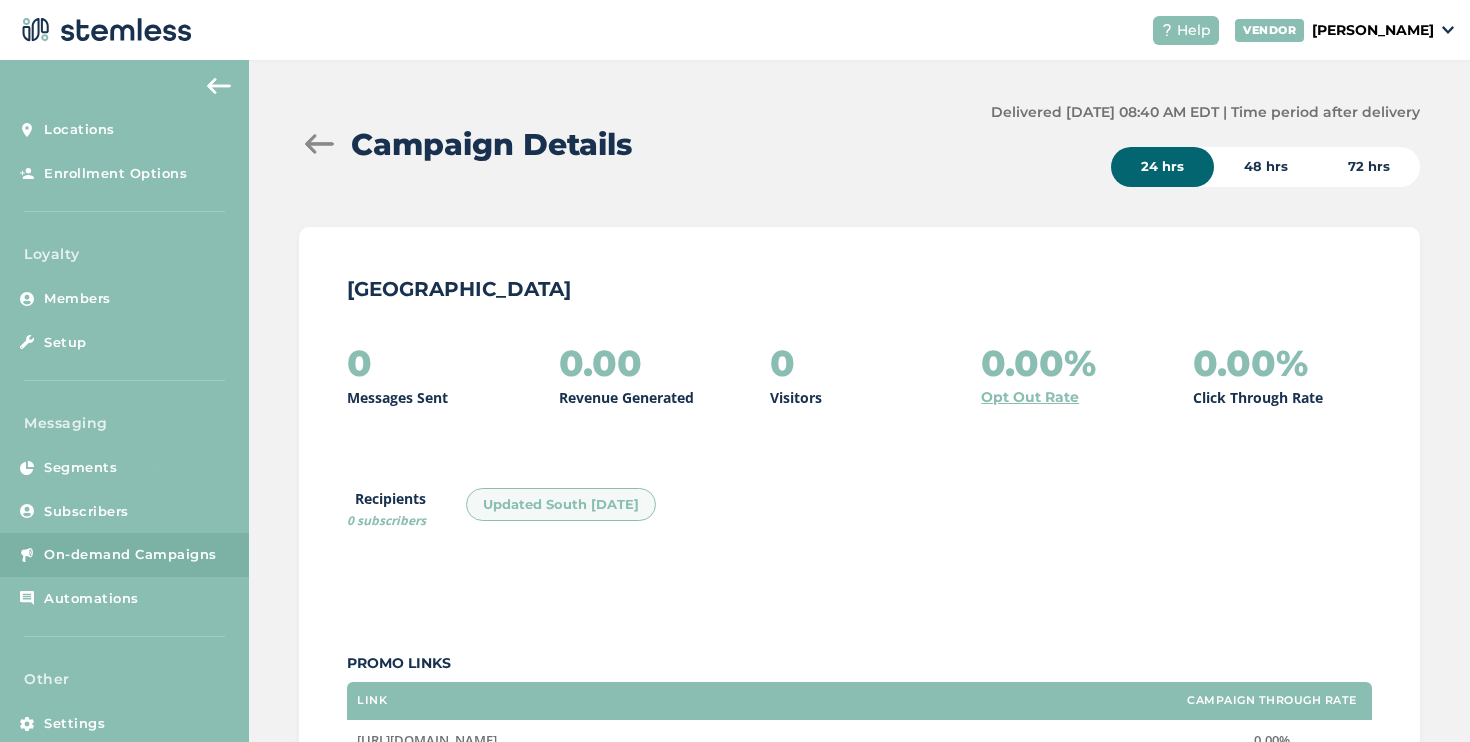 click at bounding box center (319, 144) 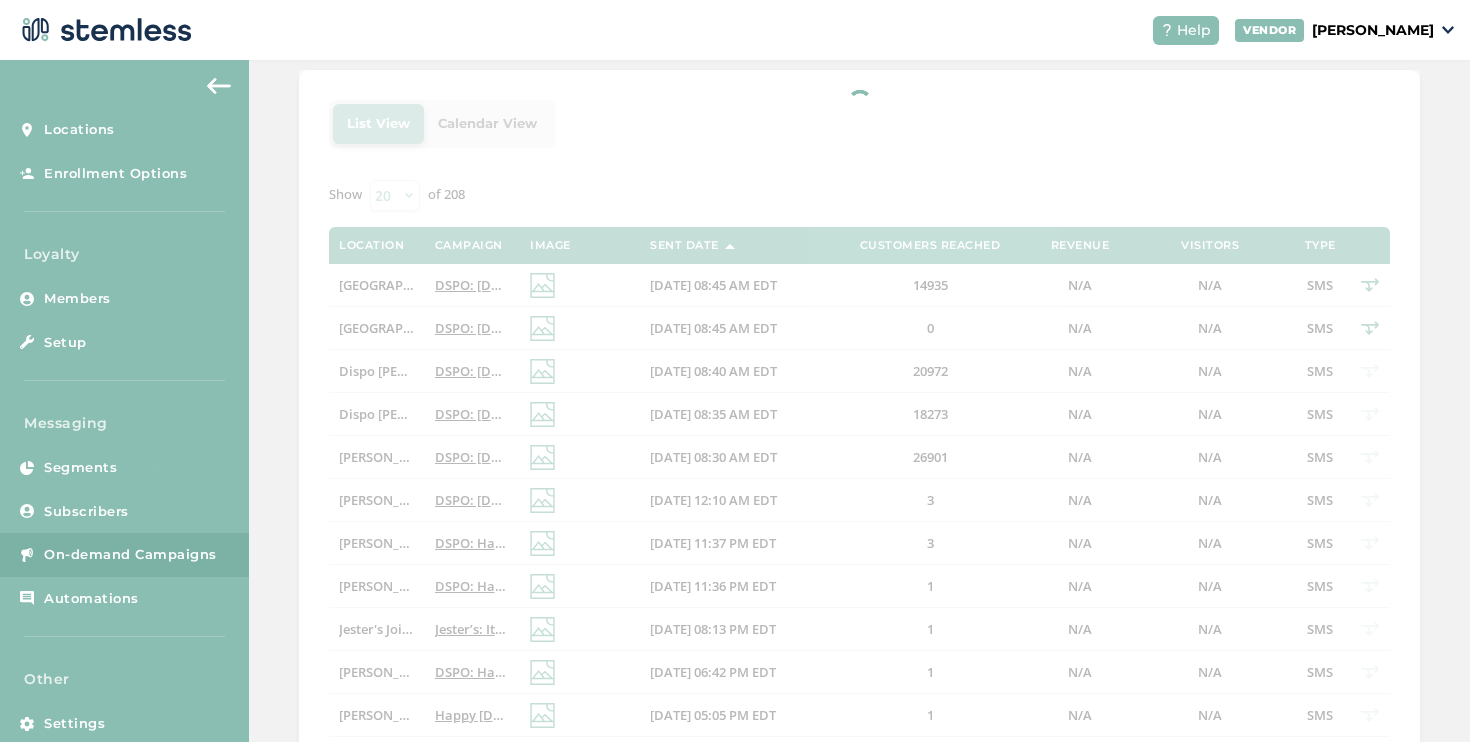 scroll, scrollTop: 135, scrollLeft: 0, axis: vertical 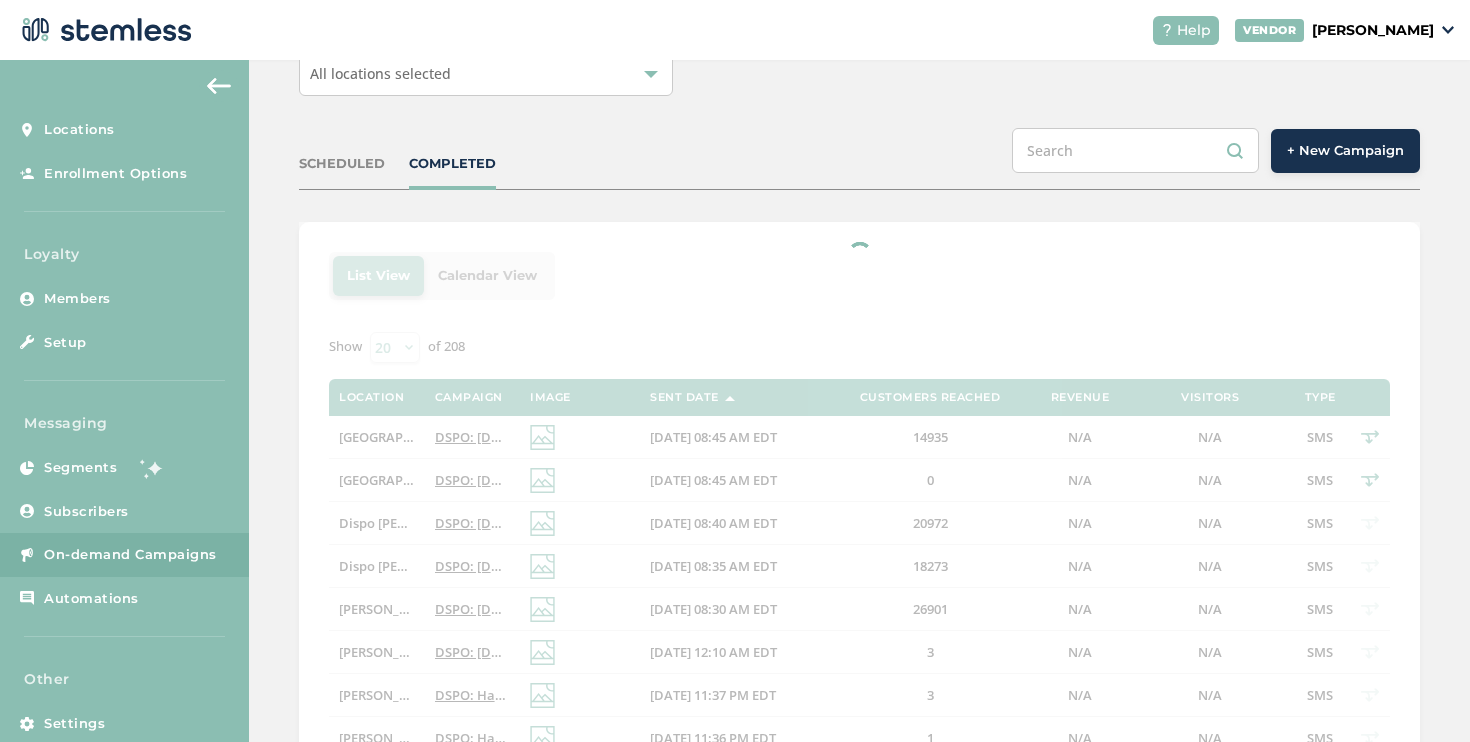 click on "COMPLETED" at bounding box center [452, 164] 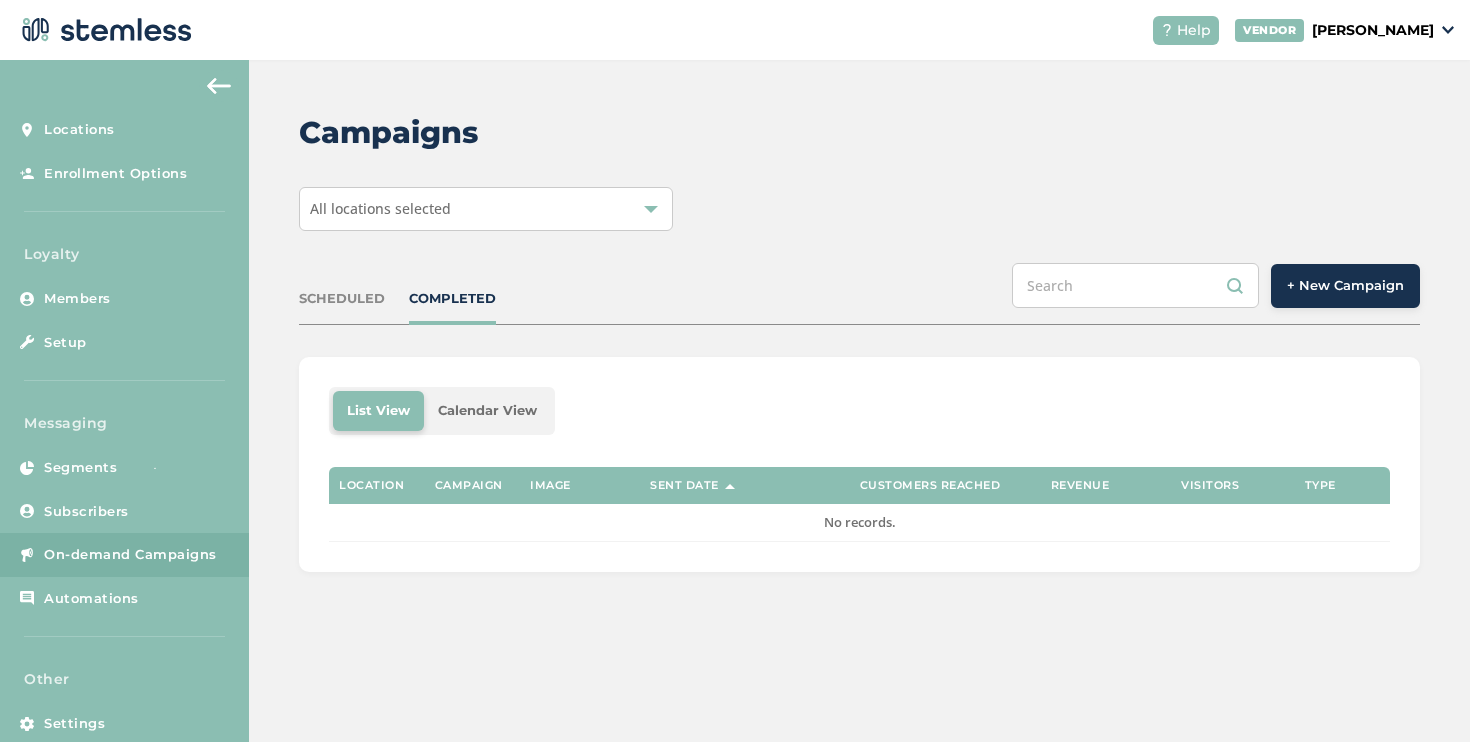 scroll, scrollTop: 0, scrollLeft: 0, axis: both 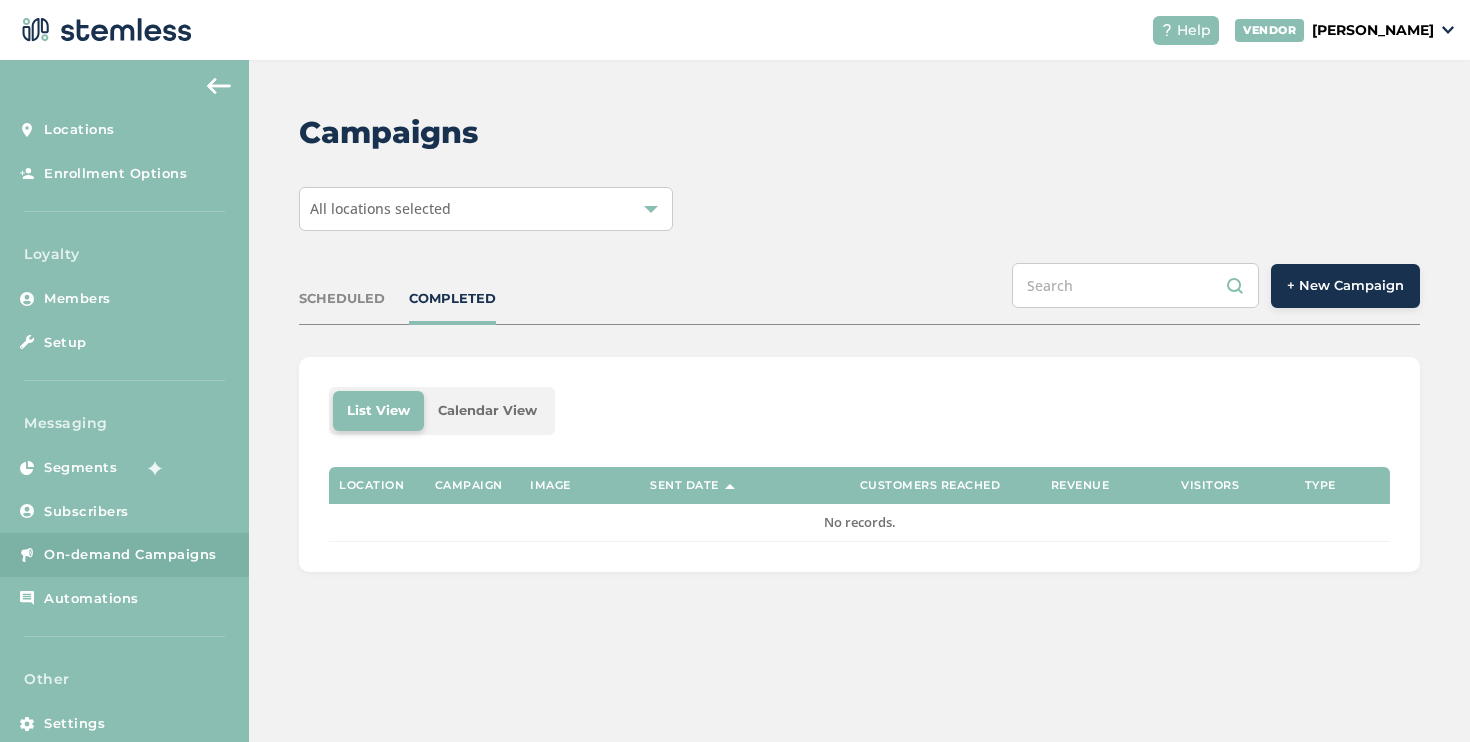 click on "COMPLETED" at bounding box center (452, 299) 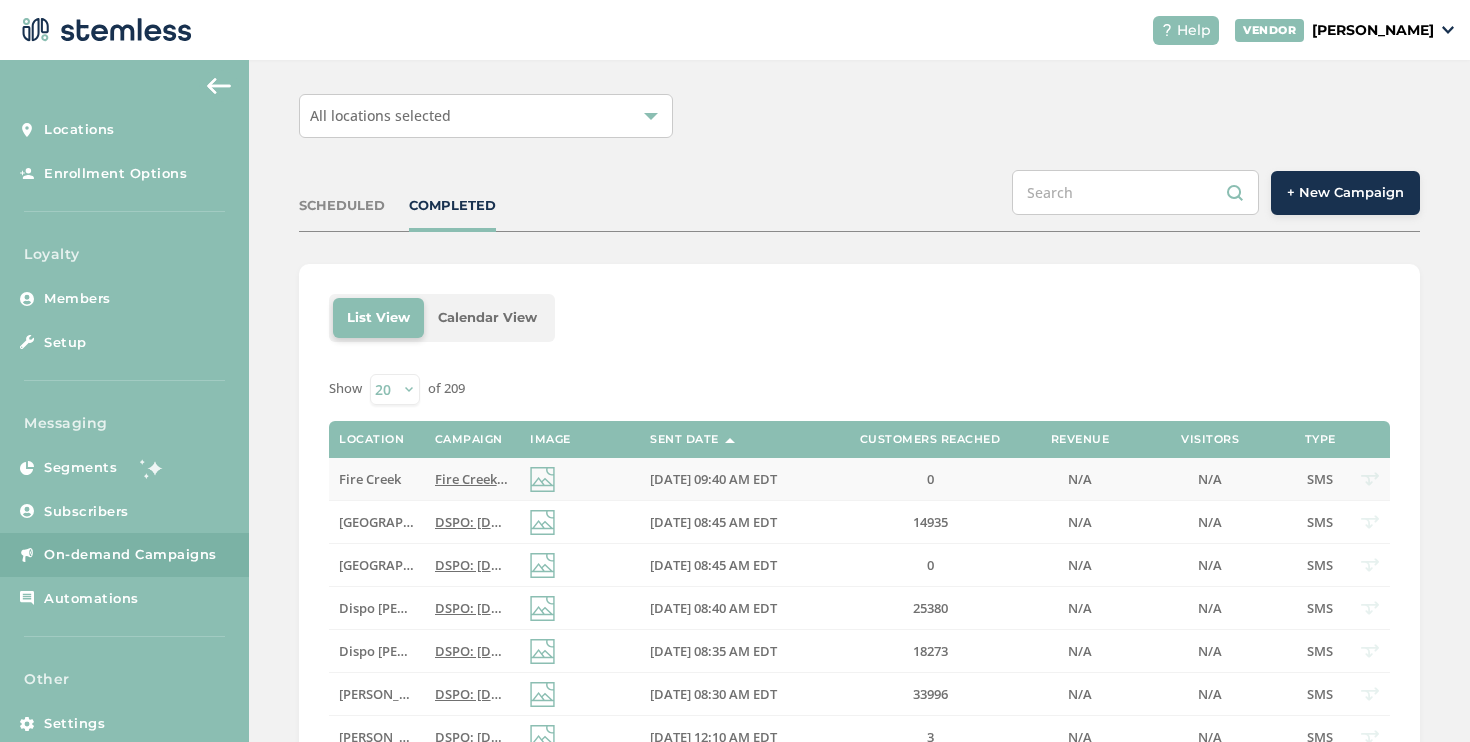 scroll, scrollTop: 94, scrollLeft: 0, axis: vertical 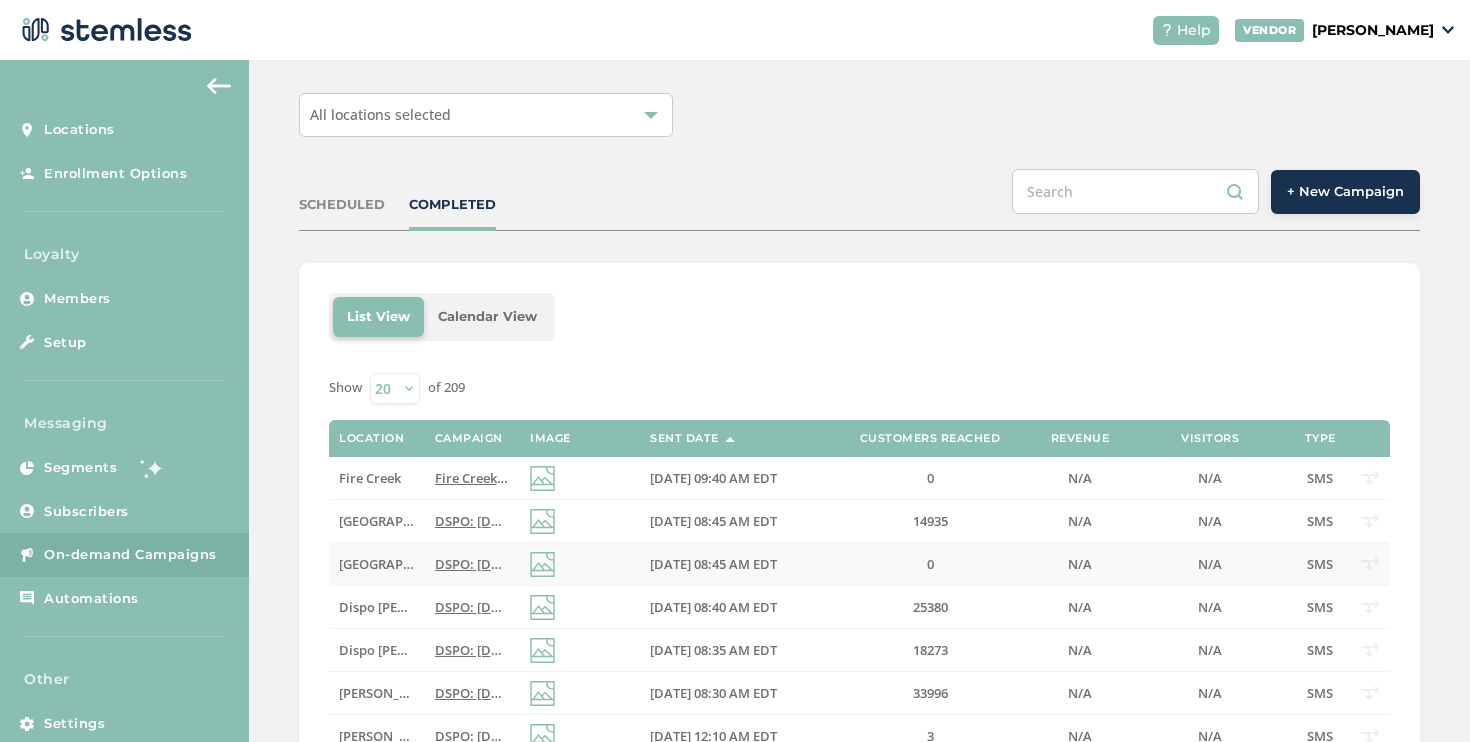 click on "DSPO: [DATE]-[DATE] Sale! Top shelf BOGO FREE deals plus up to 50% off top brands like [PERSON_NAME] and Mitten! Reply END to cancel." at bounding box center [858, 564] 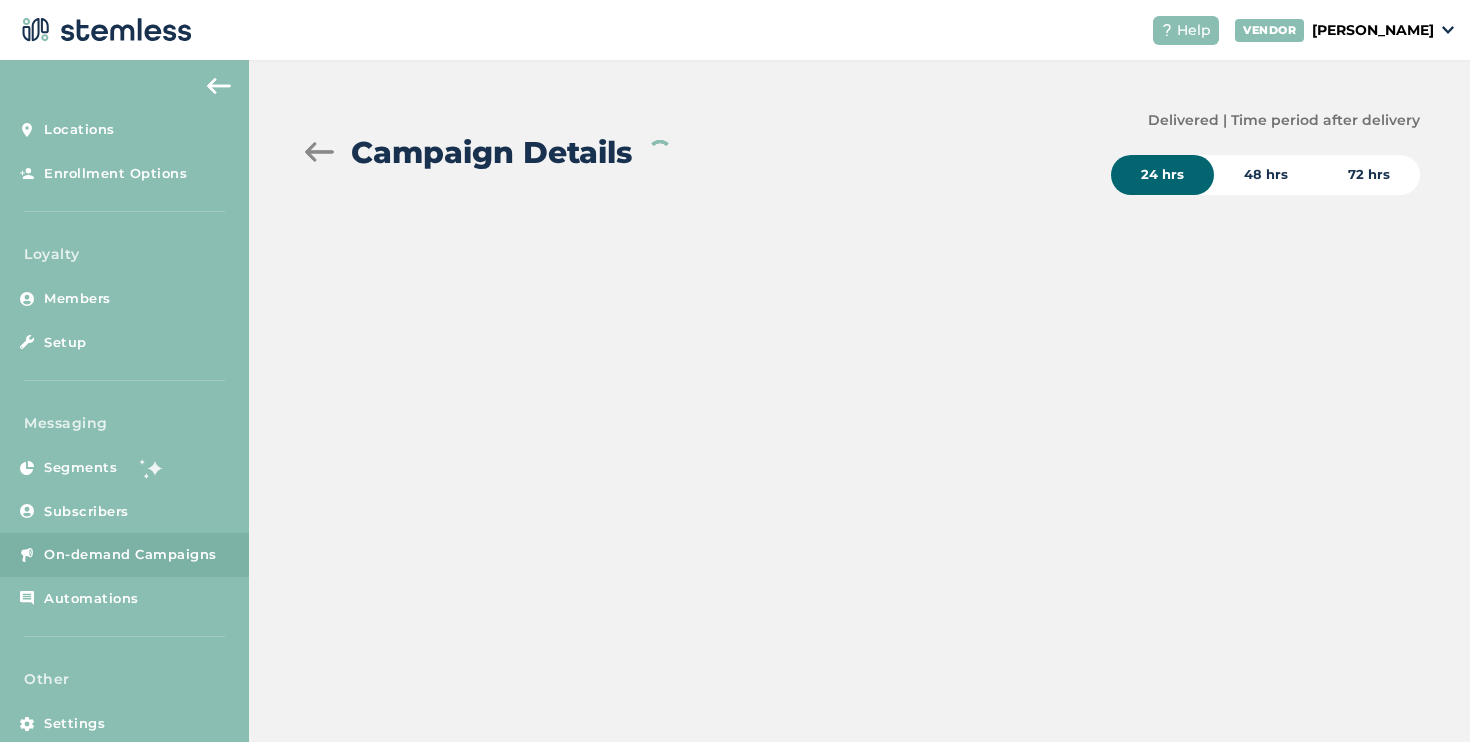 scroll, scrollTop: 0, scrollLeft: 0, axis: both 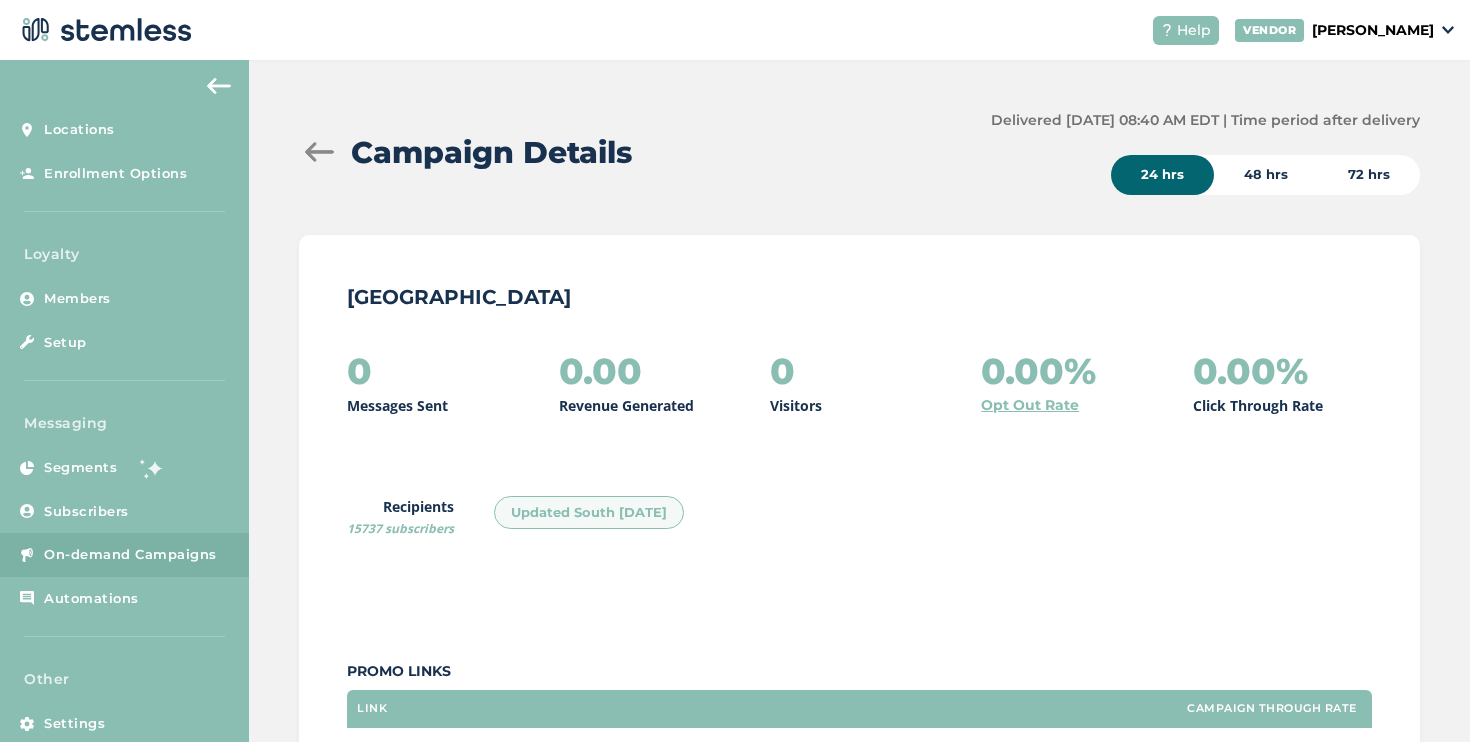 click at bounding box center (319, 152) 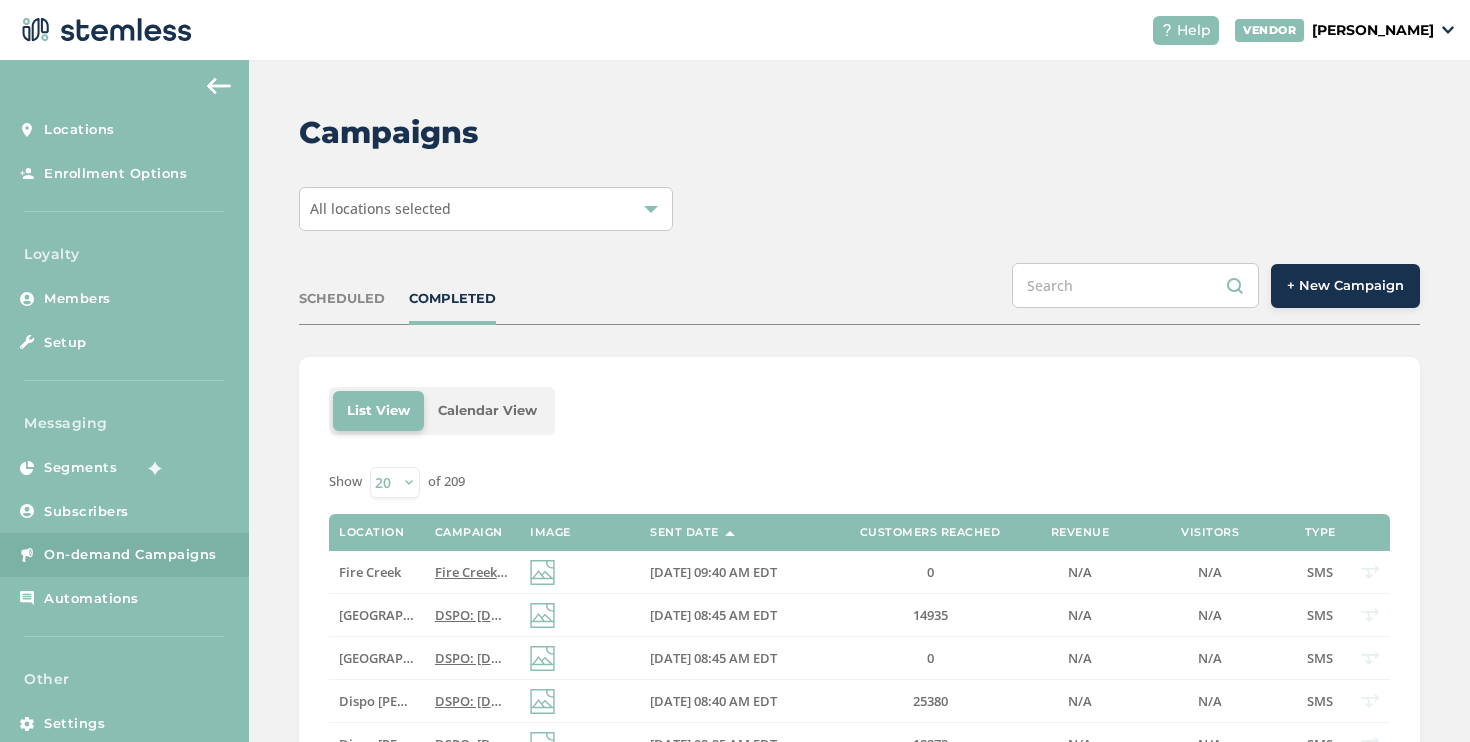 click at bounding box center [580, 572] 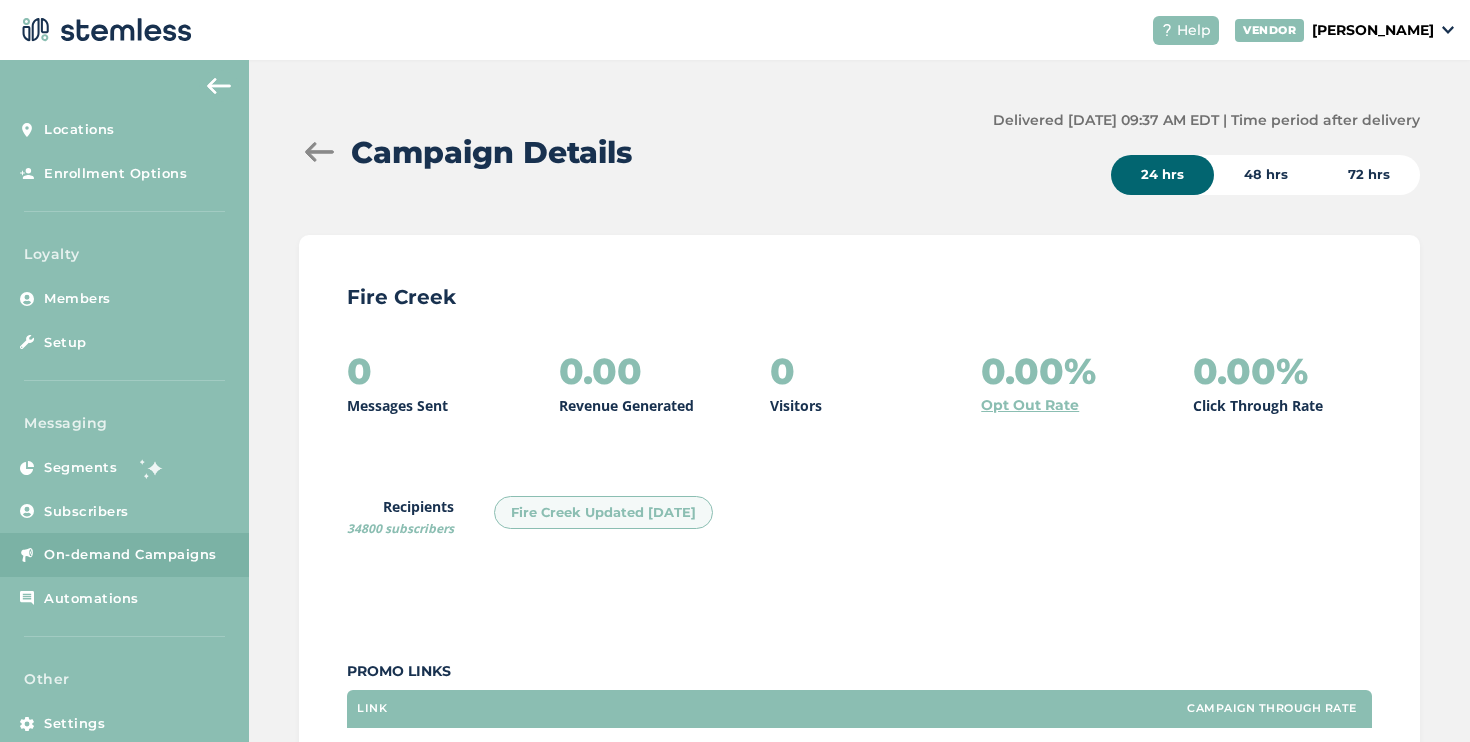 click at bounding box center (319, 152) 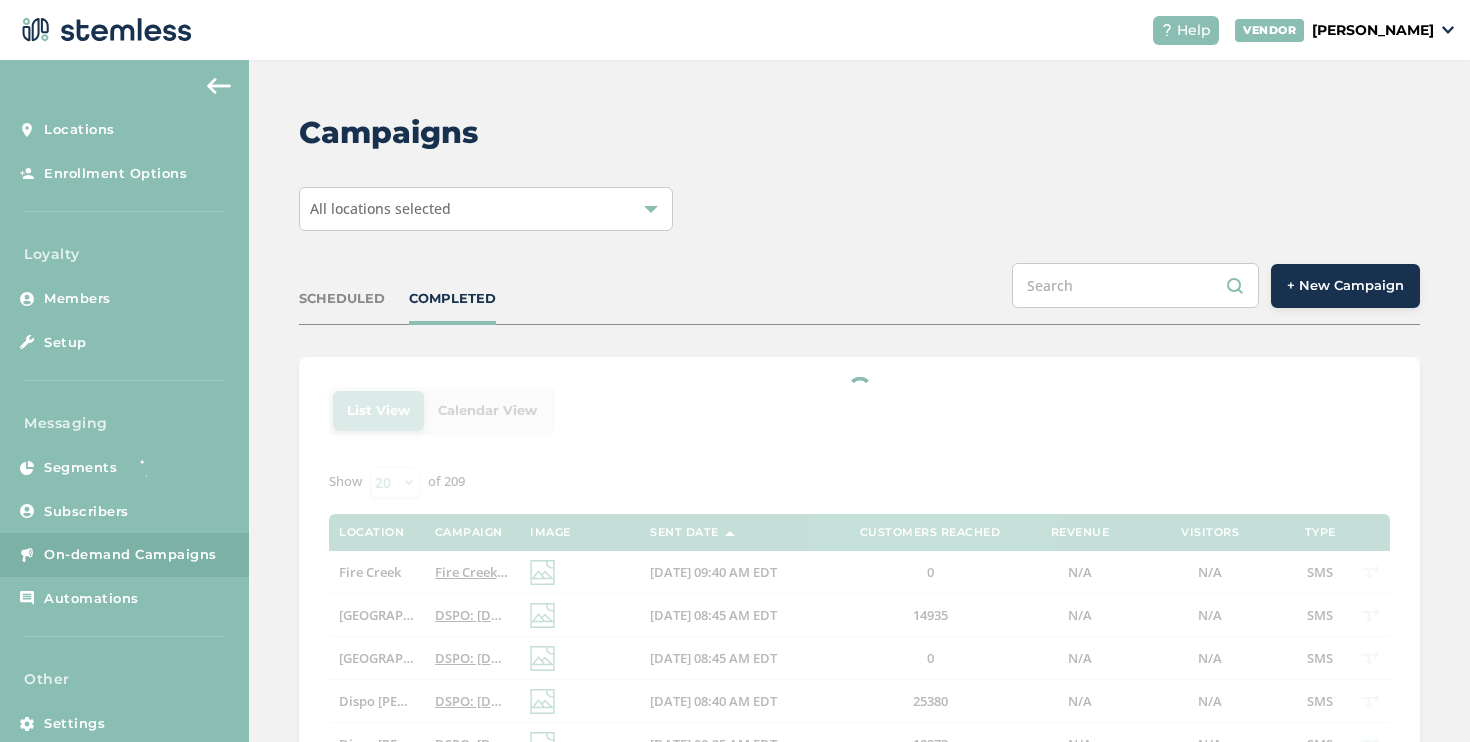 click on "All locations selected" at bounding box center [486, 209] 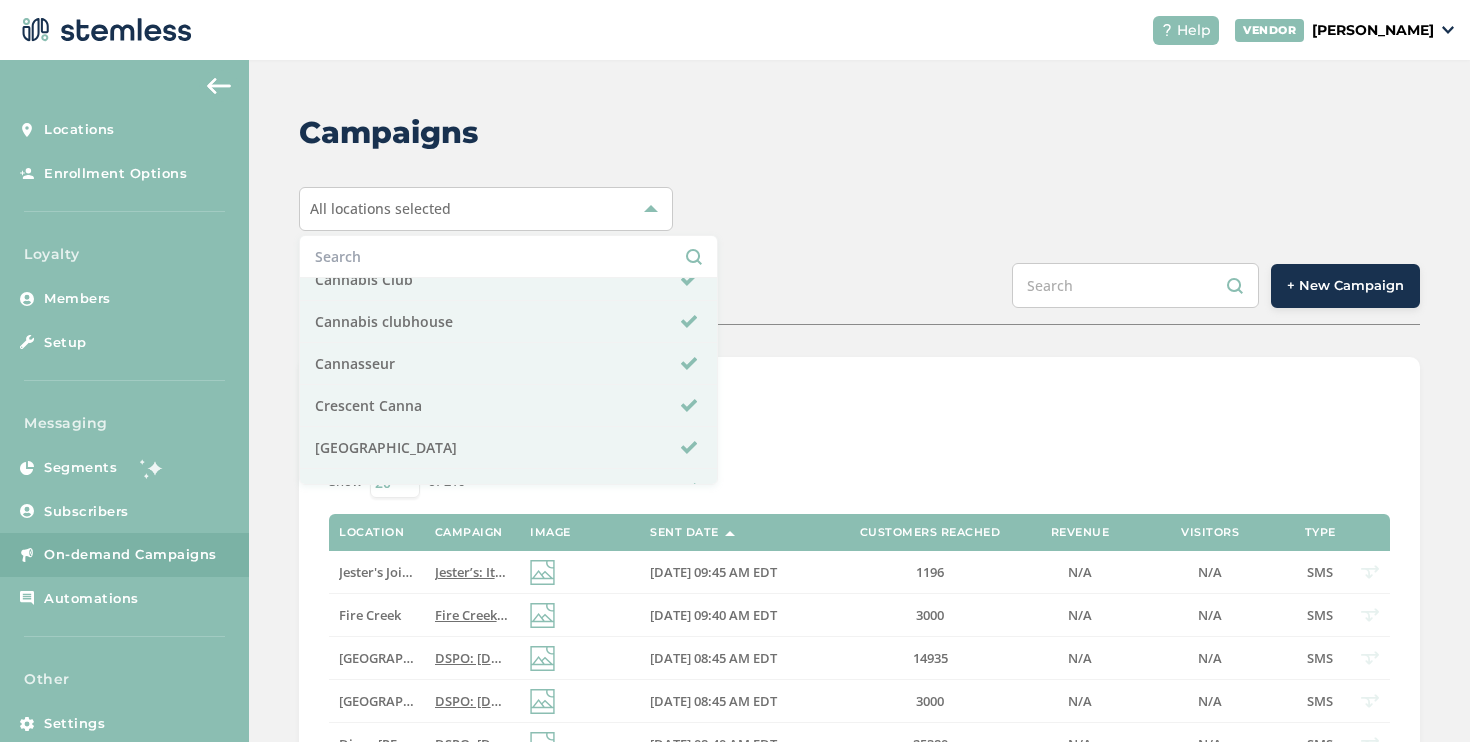 scroll, scrollTop: 0, scrollLeft: 0, axis: both 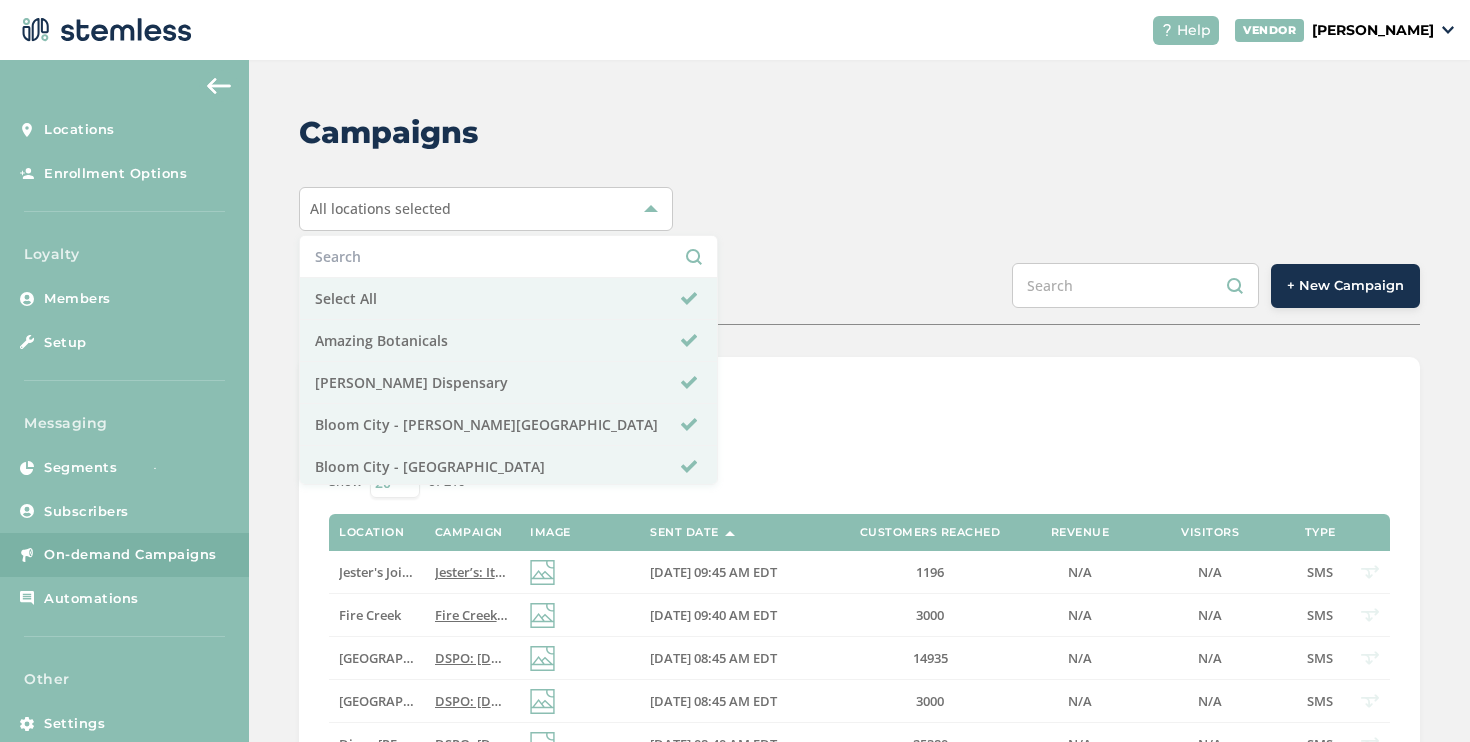click at bounding box center (508, 256) 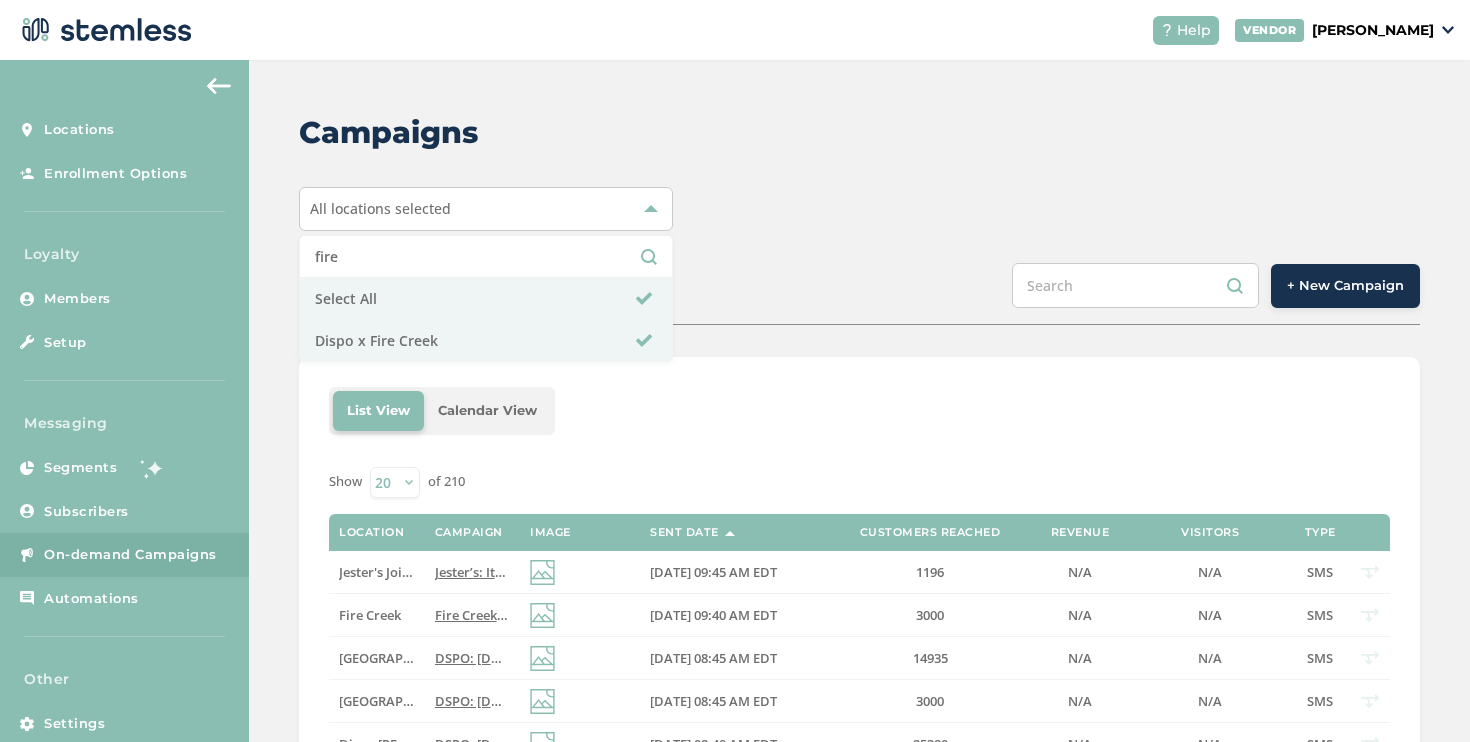 type on "fire" 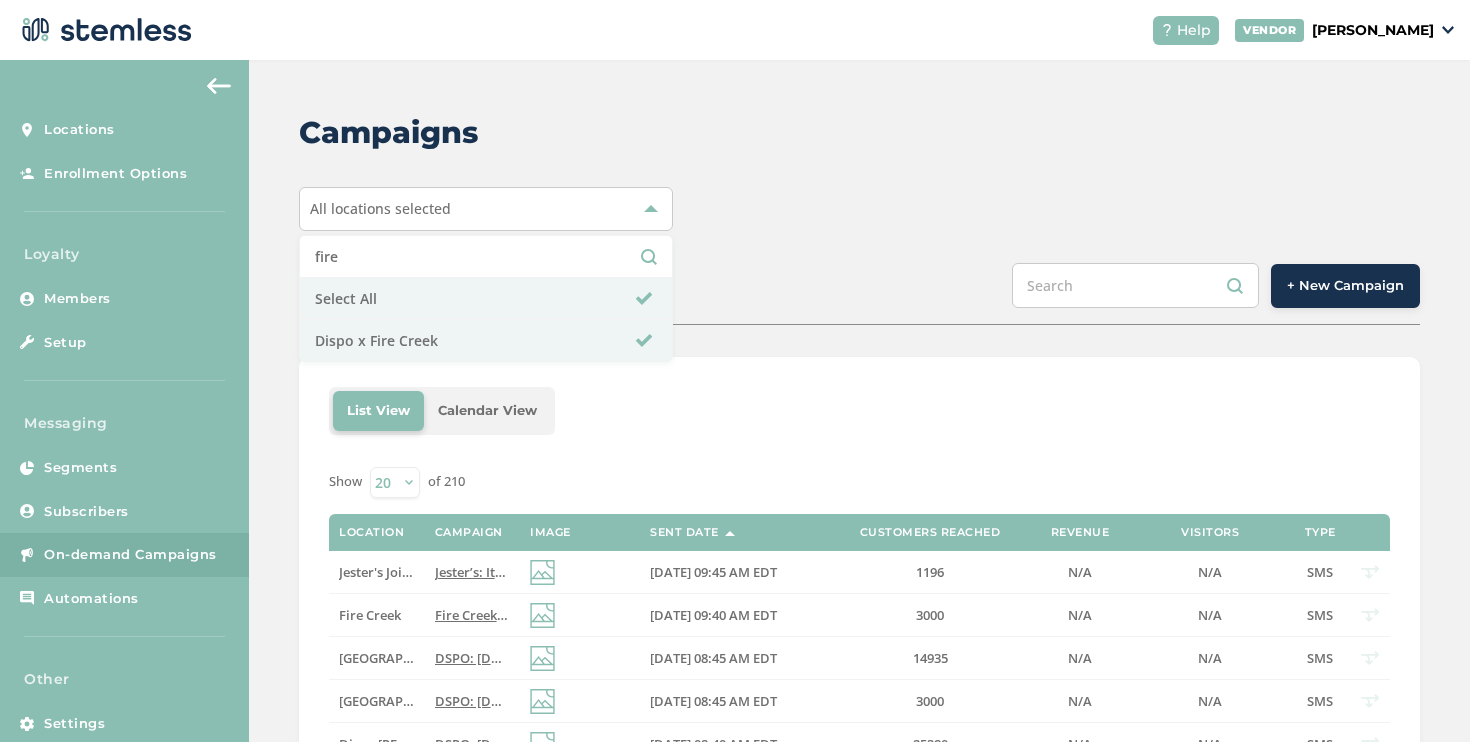 click on "On-demand Campaigns" at bounding box center (130, 555) 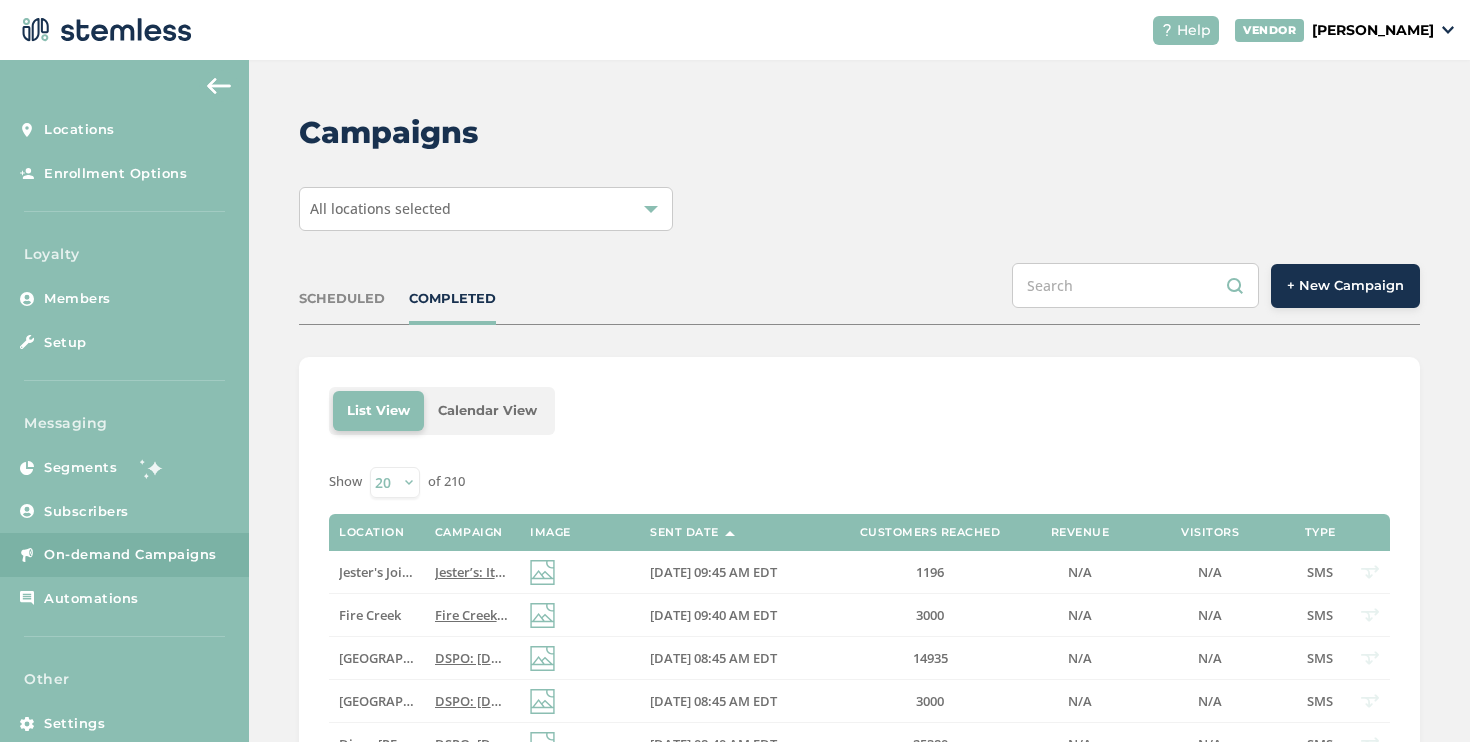 click on "COMPLETED" at bounding box center (452, 299) 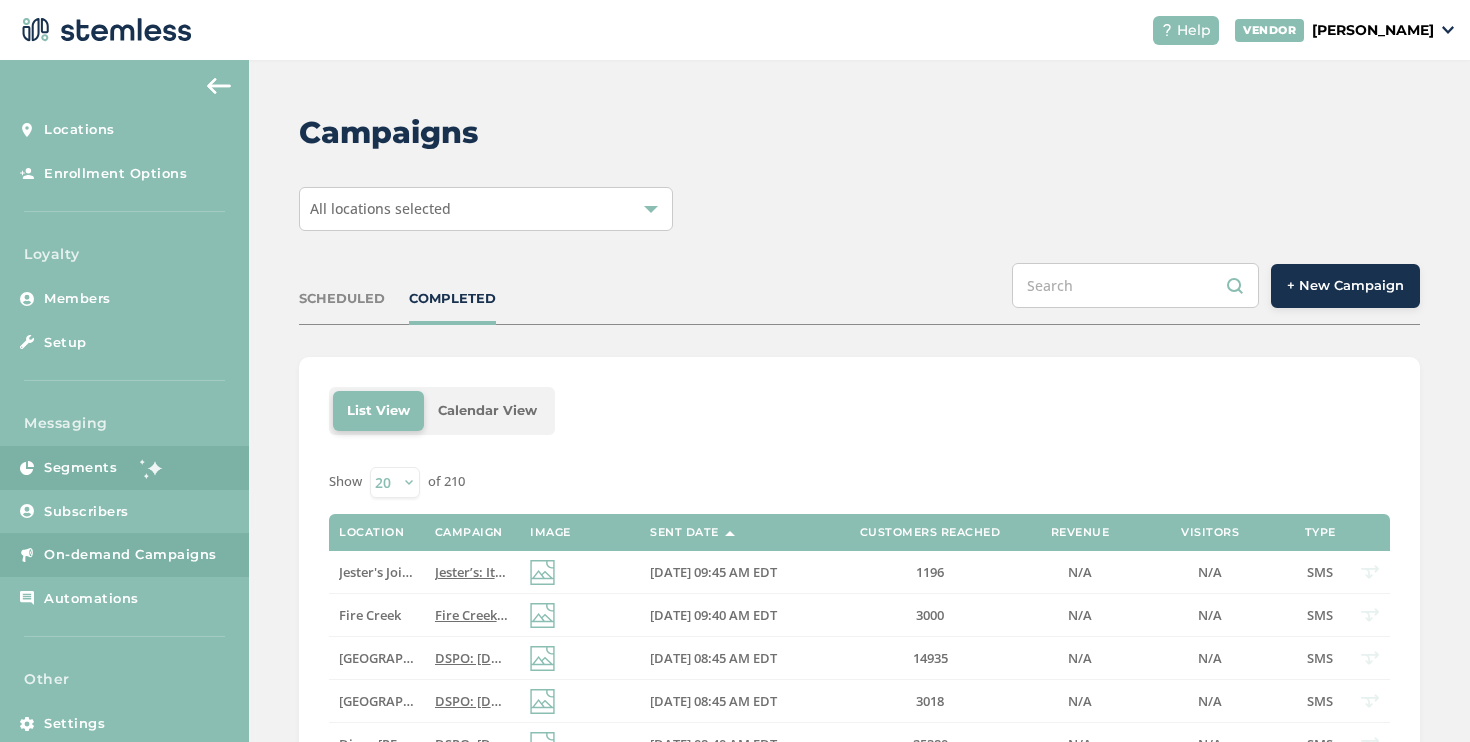 click on "Segments" at bounding box center [80, 468] 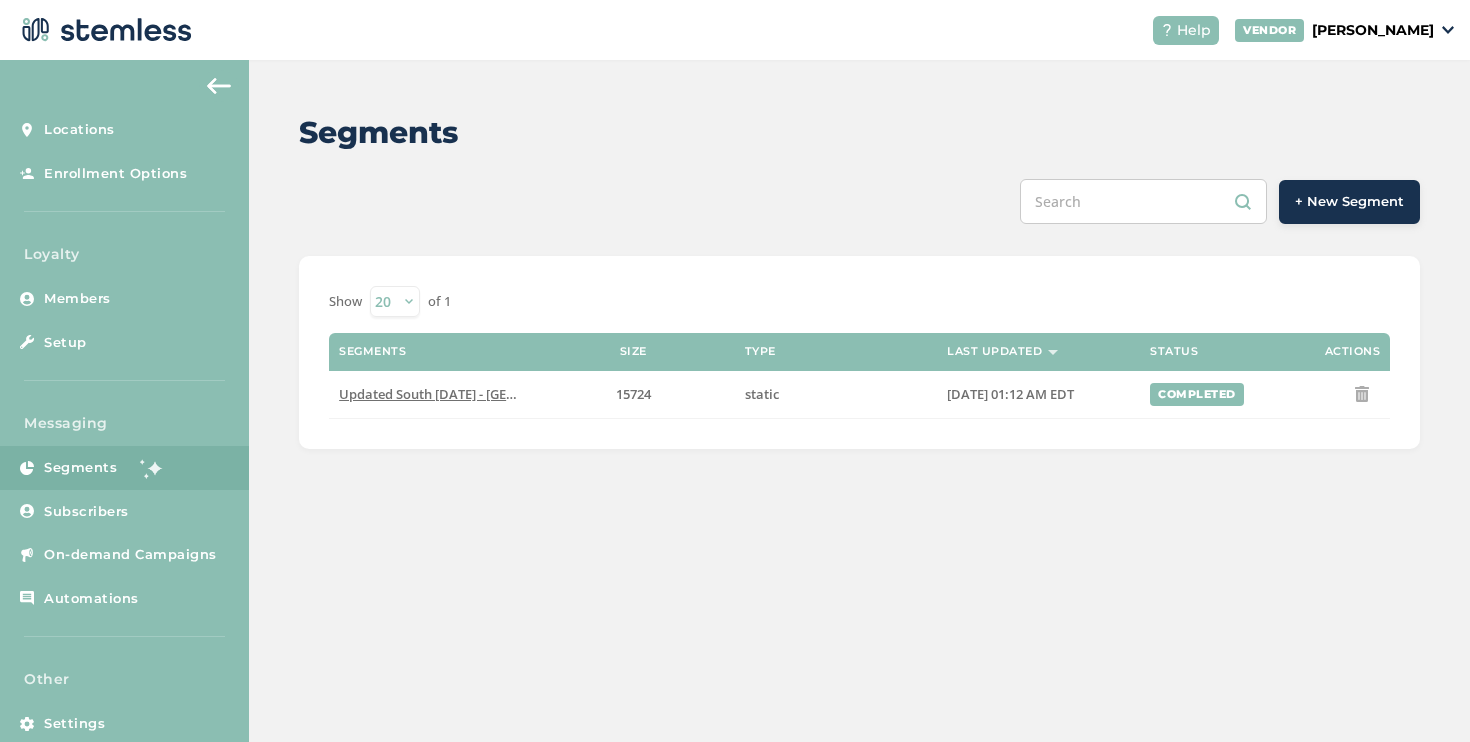 click at bounding box center (1143, 201) 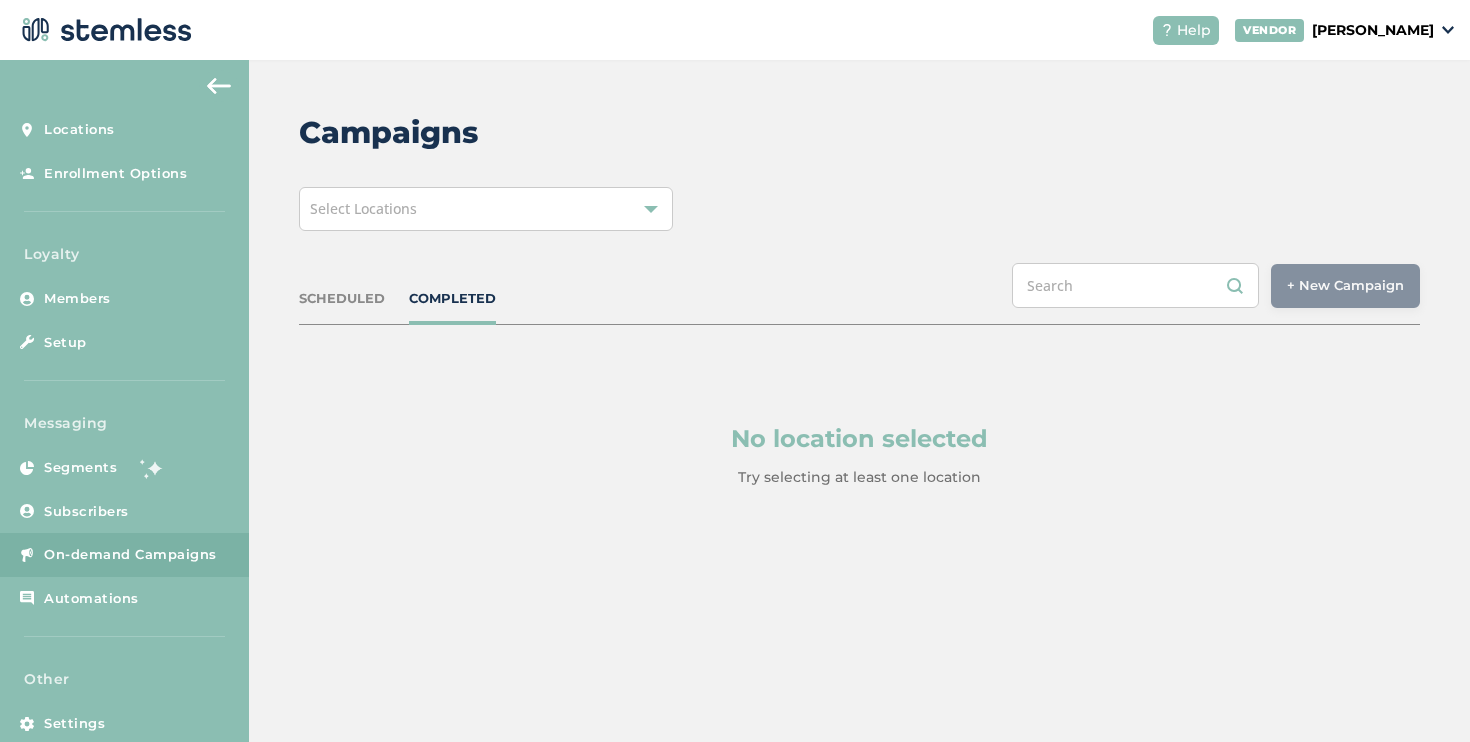scroll, scrollTop: 0, scrollLeft: 0, axis: both 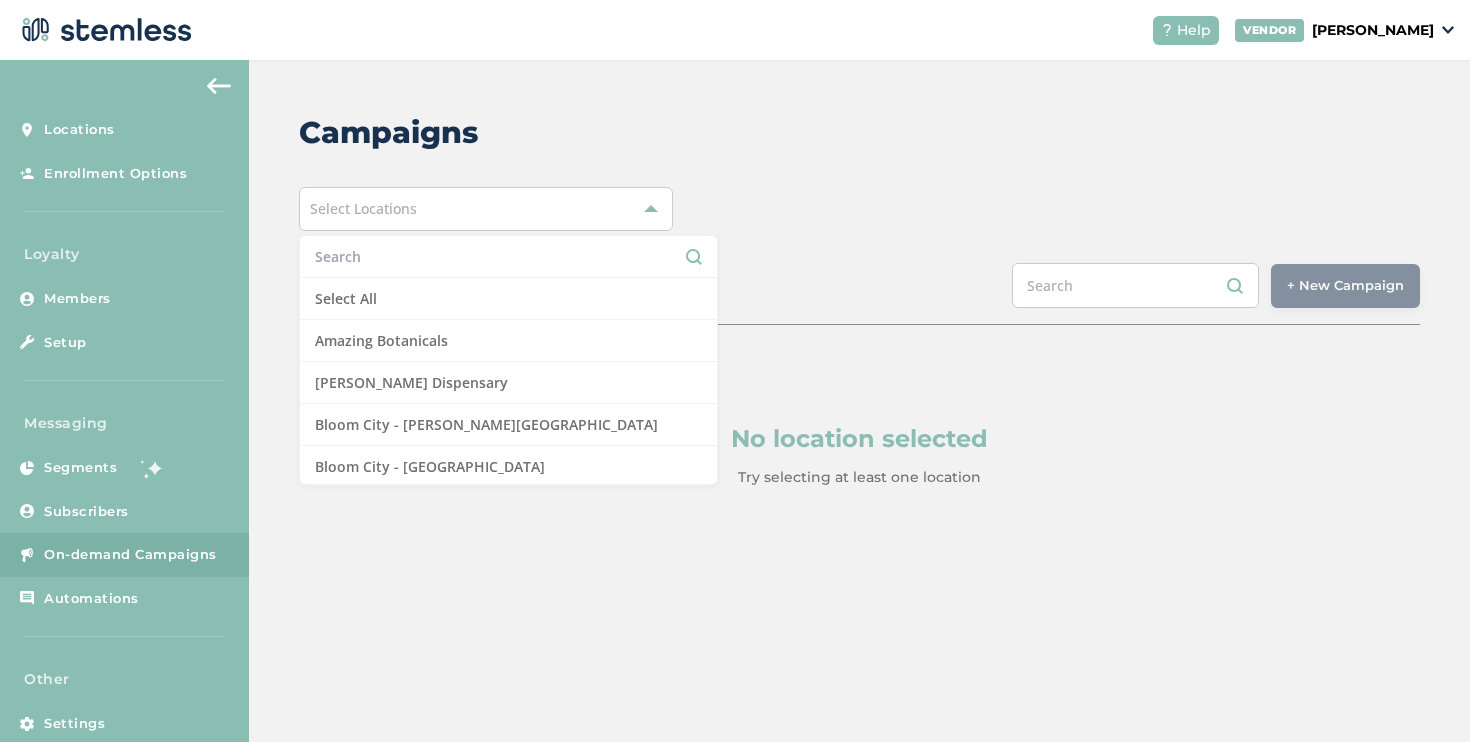 click at bounding box center (508, 256) 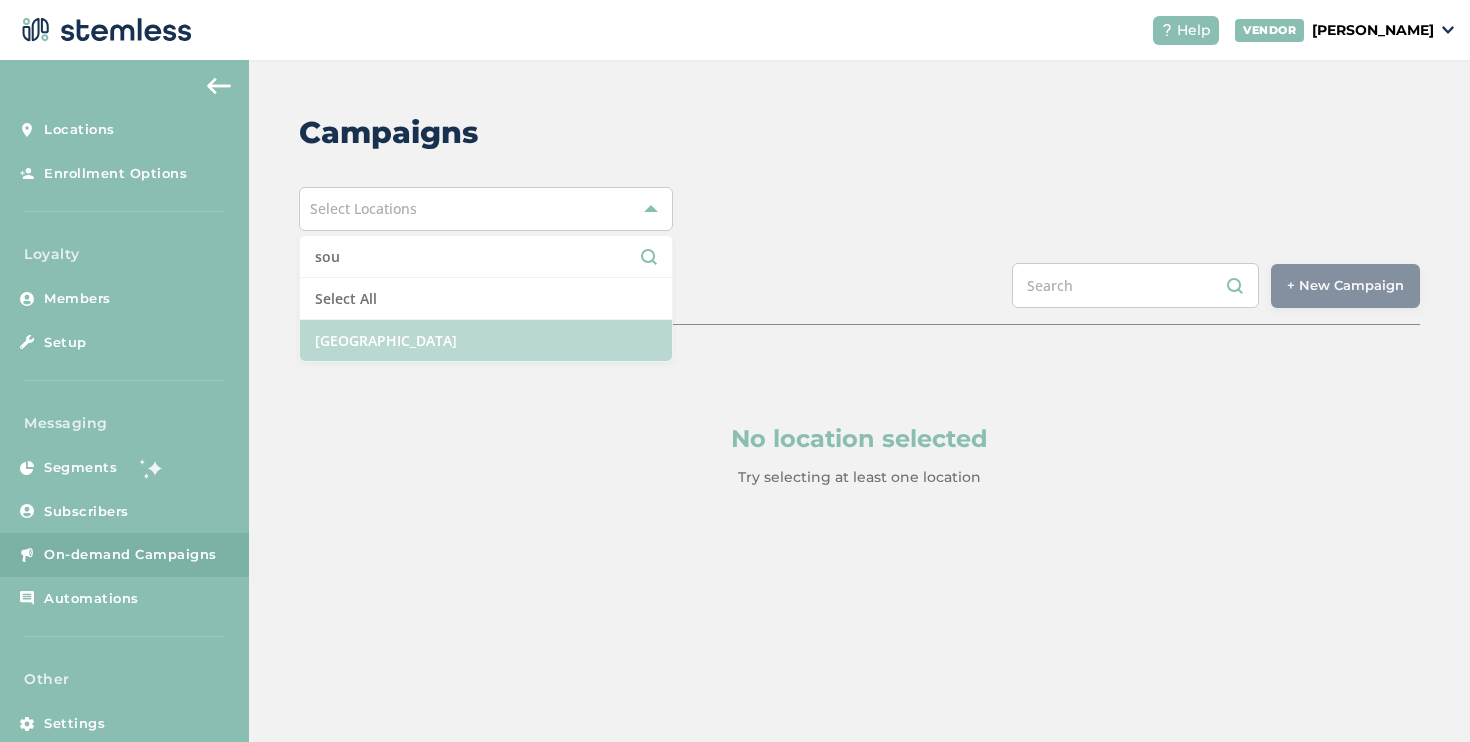 type on "sou" 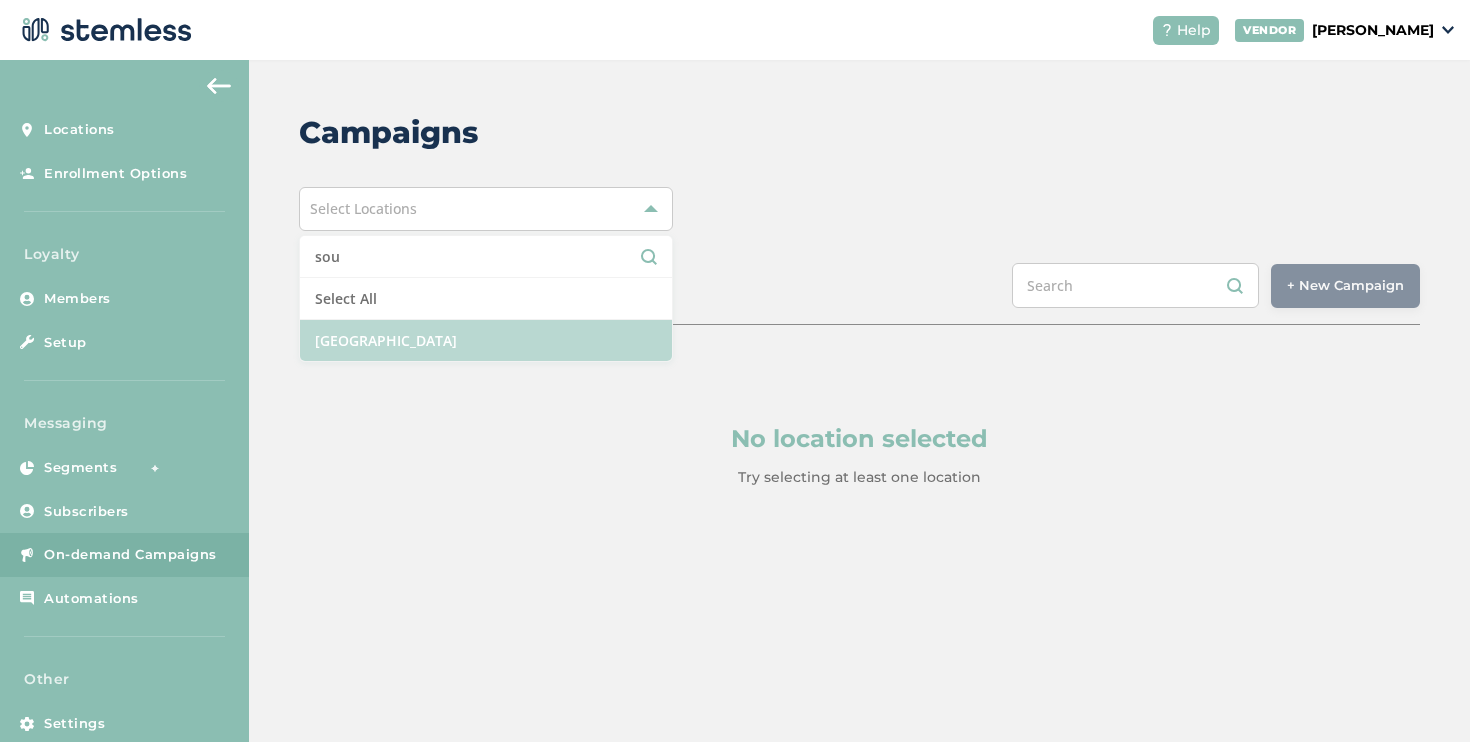 click on "[GEOGRAPHIC_DATA]" at bounding box center (486, 340) 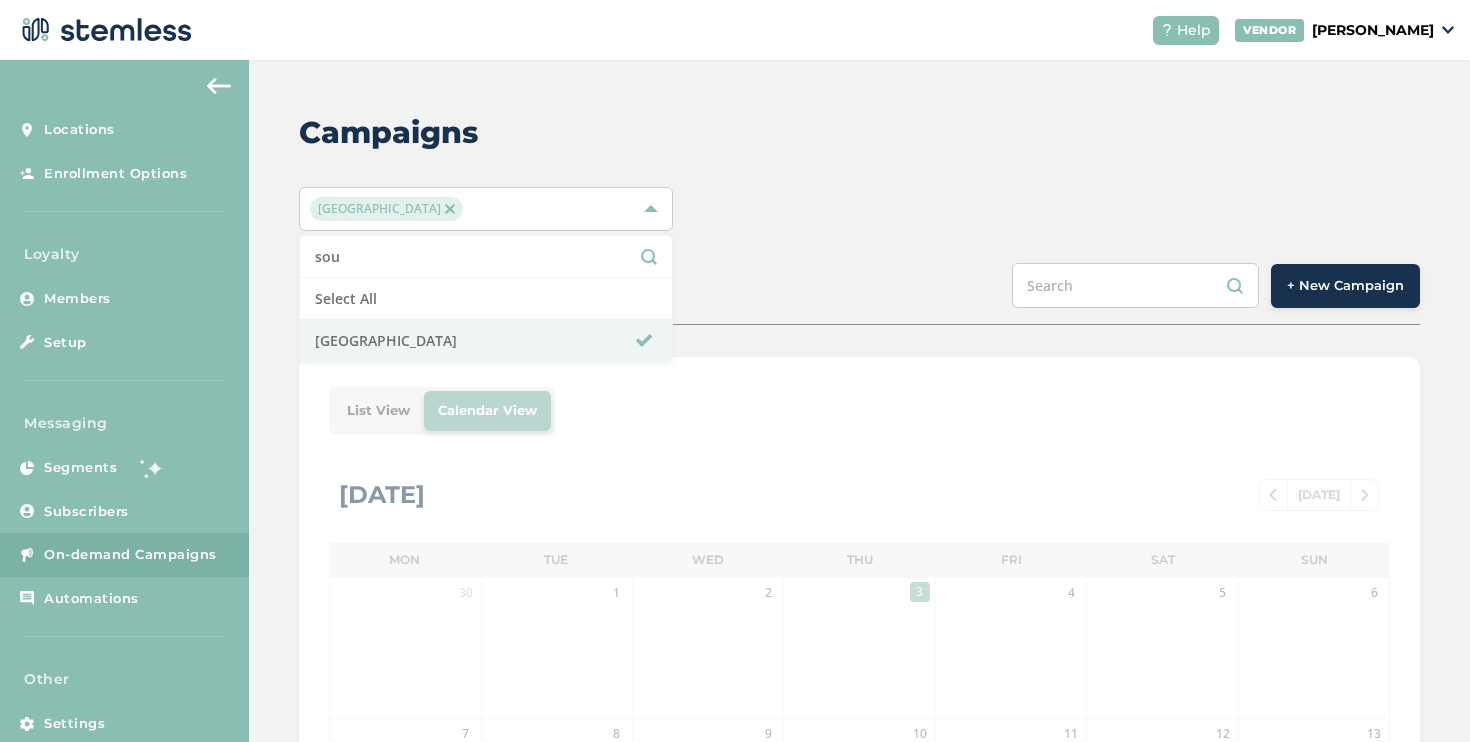 click on "Campaigns  [GEOGRAPHIC_DATA] South  sou  Select All   [GEOGRAPHIC_DATA] South   SCHEDULED   COMPLETED  + New Campaign  List View   Calendar View   [DATE]  [DATE] Mon Tue Wed Thu Fri Sat Sun 30 1 2 3 4 5 6 7 8 9 10 11 12 13 14 15 16 17 18 19 20 21 22 23 24 25 26 27 28 29 30 31 1 2 3" at bounding box center (859, 711) 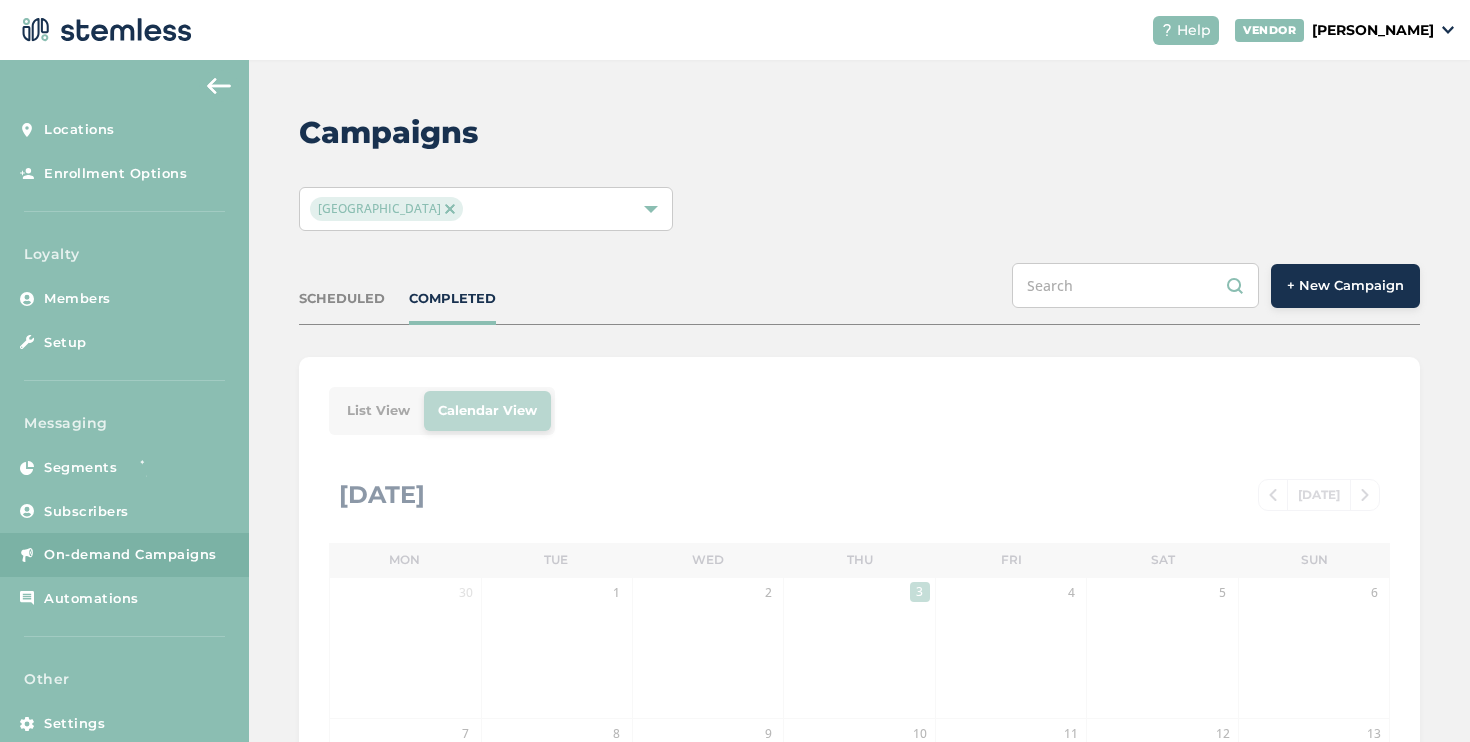 click on "+ New Campaign" at bounding box center (1345, 286) 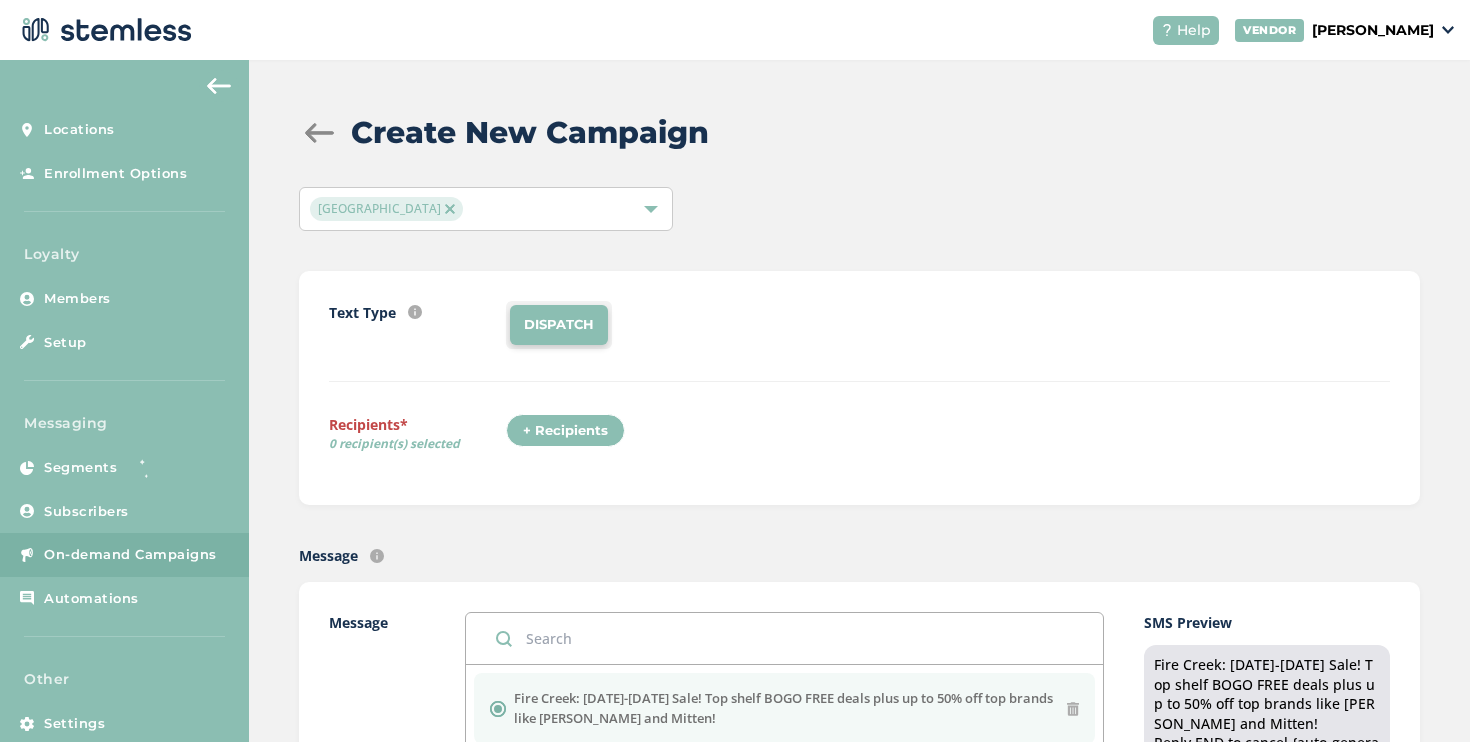 click at bounding box center [319, 133] 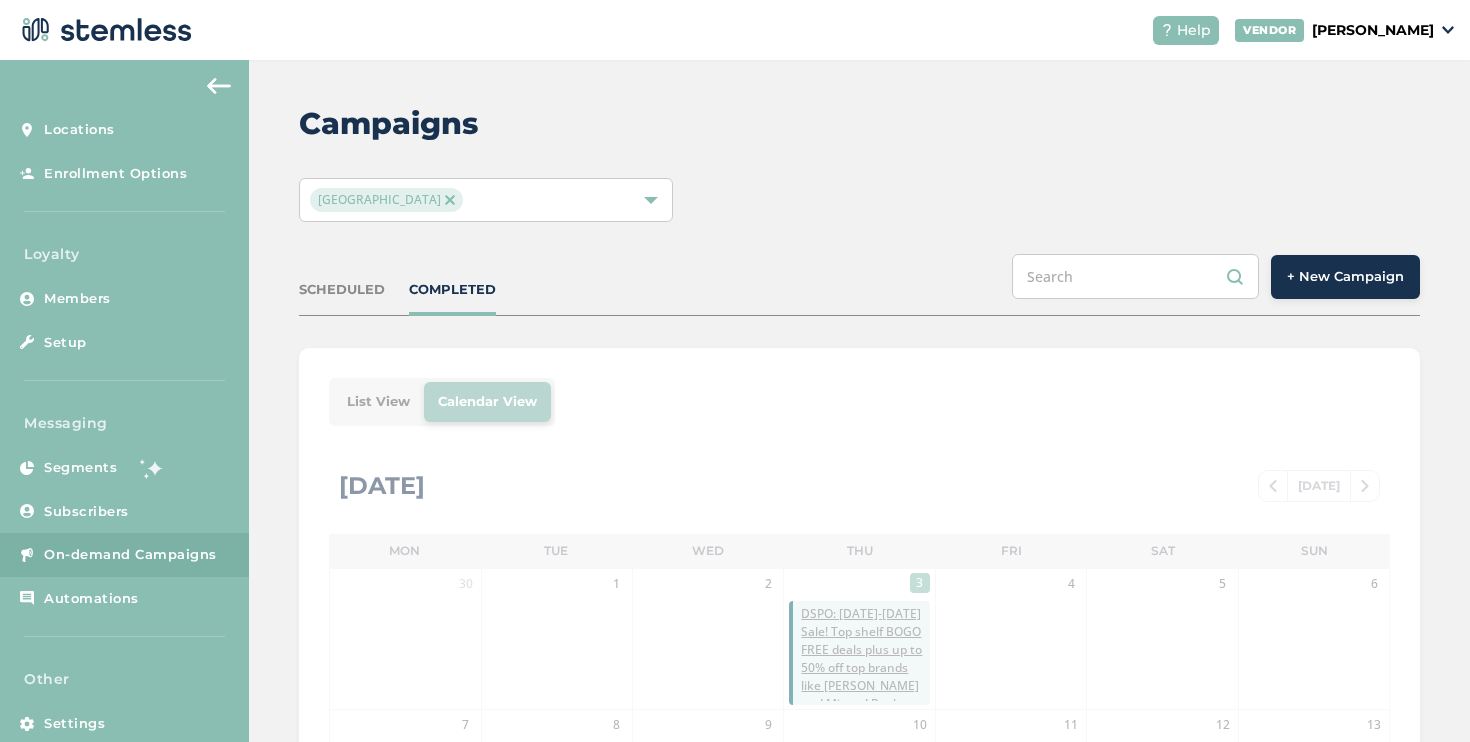 scroll, scrollTop: 23, scrollLeft: 0, axis: vertical 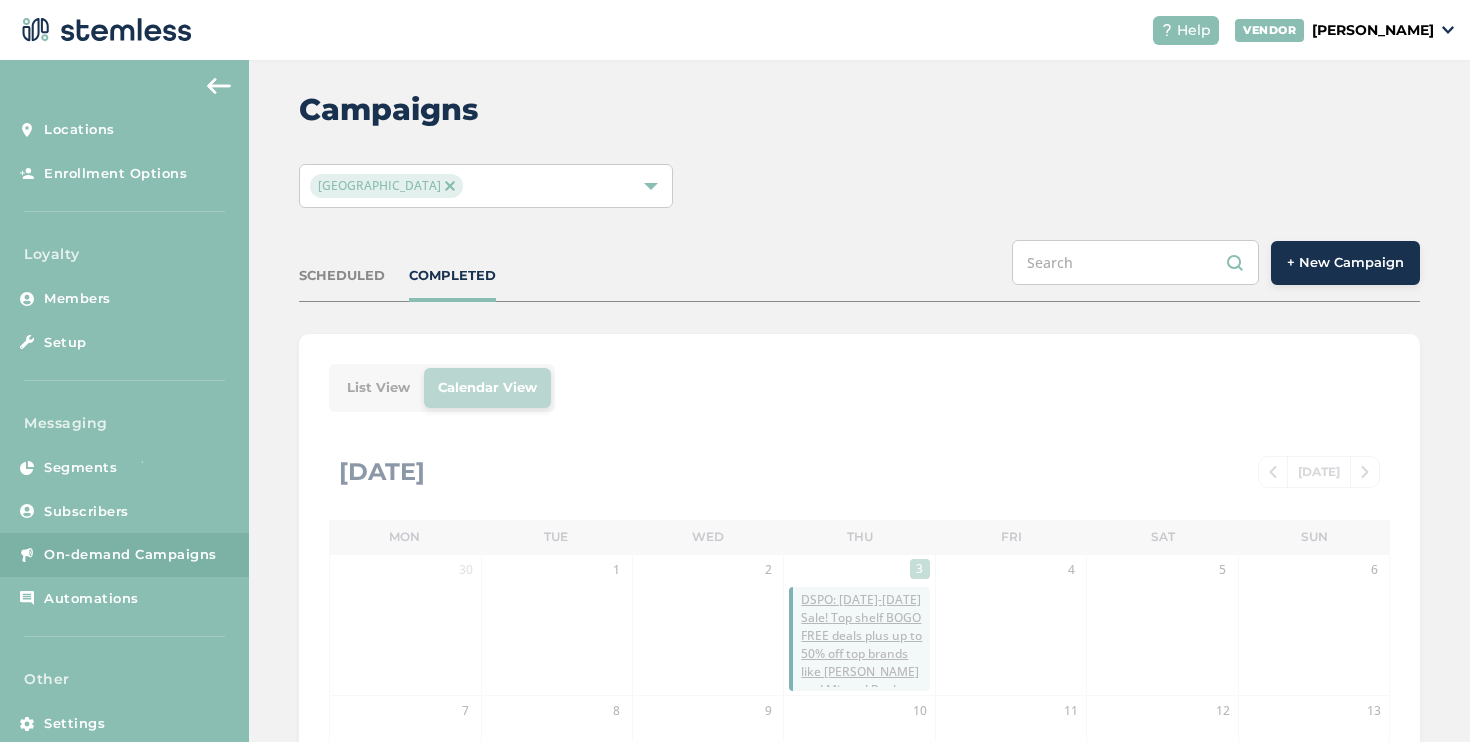 click on "List View   Calendar View   July 2025  TODAY Mon Tue Wed Thu Fri Sat Sun 30 1 2 3 DSPO: July 1st-5th Sale! Top shelf BOGO FREE deals plus up to 50% off top brands like Jeter and Mitten! Reply END to cancel. SMS 07/03/2025 08:45 AM EDT  DSPO: July 1st-5th Sale! Top shelf BOGO FREE deals plus up to 50% off top brands like Jeter and Mitten! Reply END to cancel.   Dispo Bay City South  4 5 6 7 8 9 10 11 12 13 14 15 16 17 18 19 20 21 22 23 24 25 26 27 28 29 30 31 1 2 3" at bounding box center [859, 812] 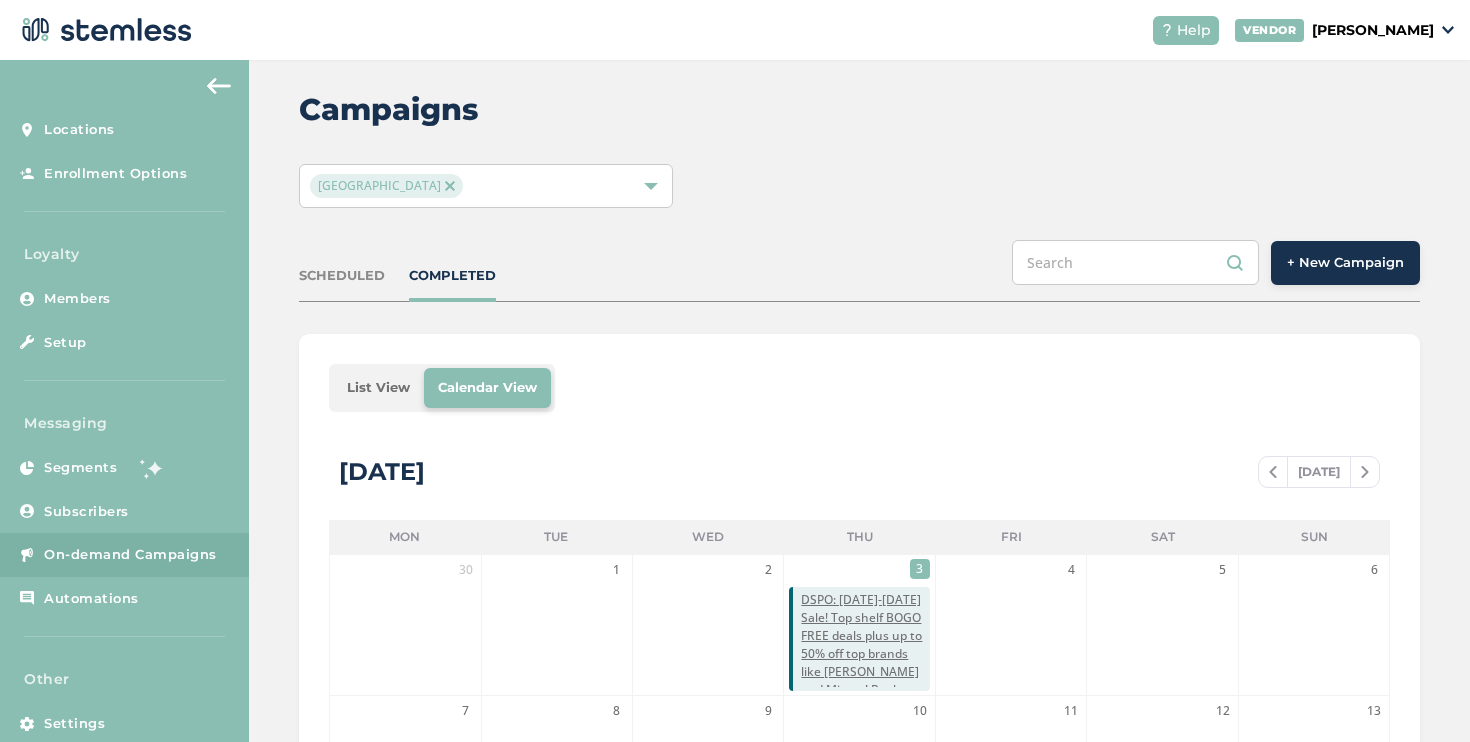 click on "List View" at bounding box center [378, 388] 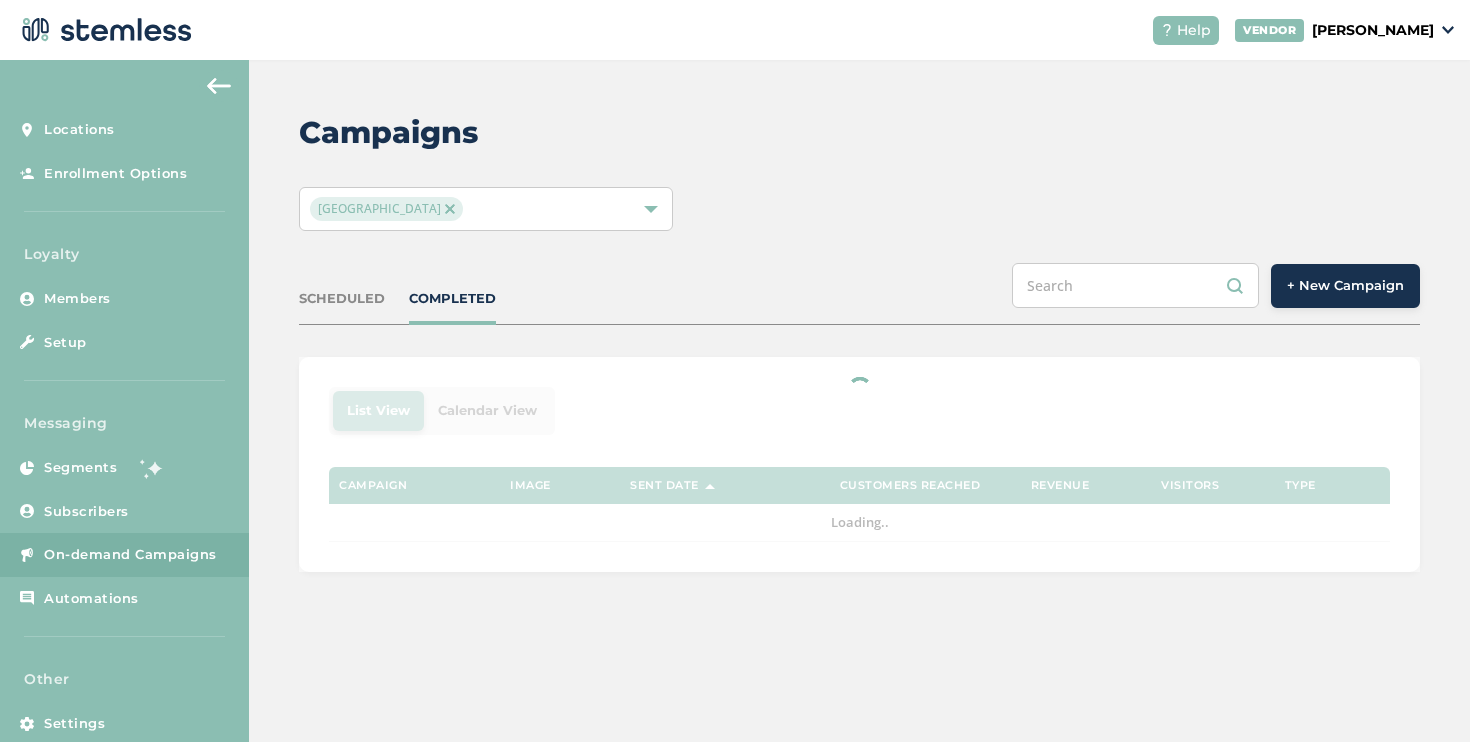 scroll, scrollTop: 0, scrollLeft: 0, axis: both 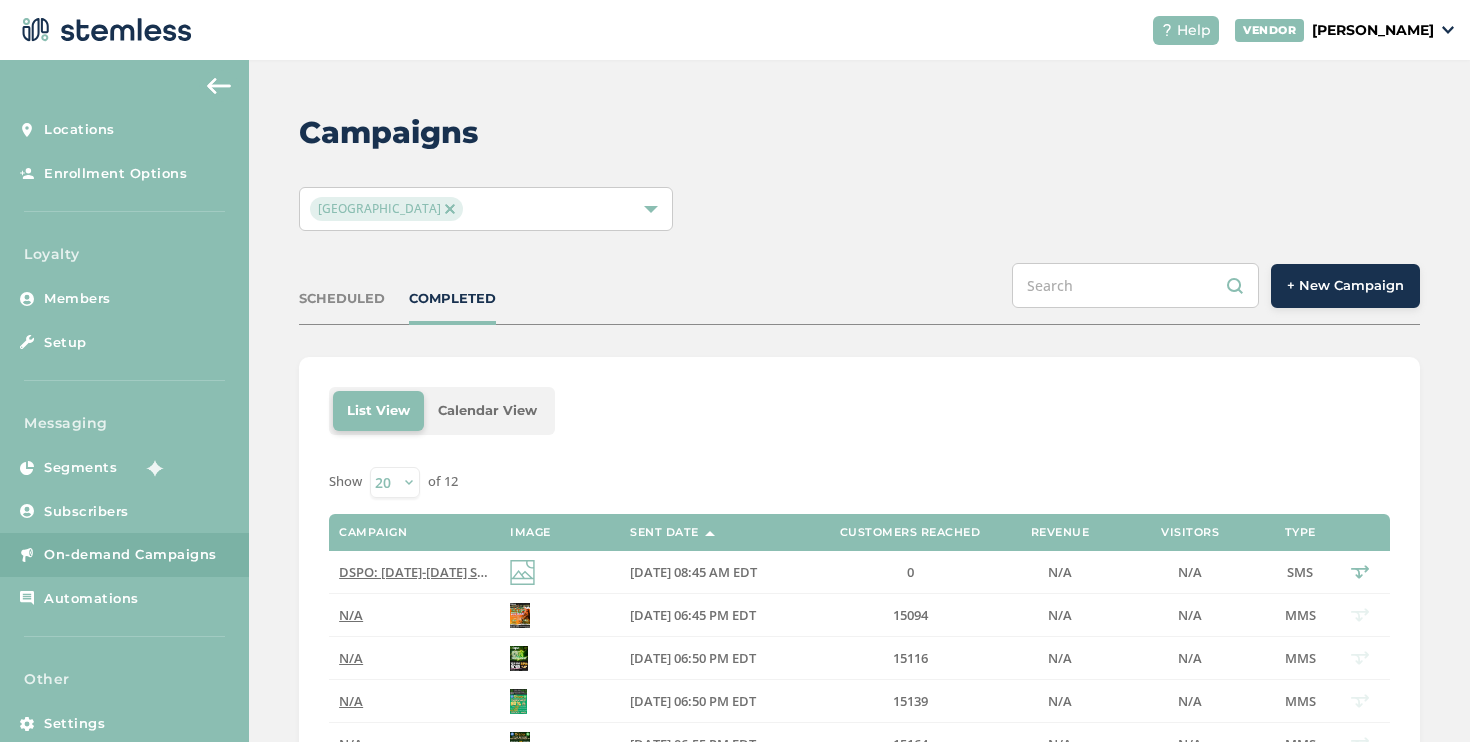 click on "+ New Campaign" at bounding box center [1345, 286] 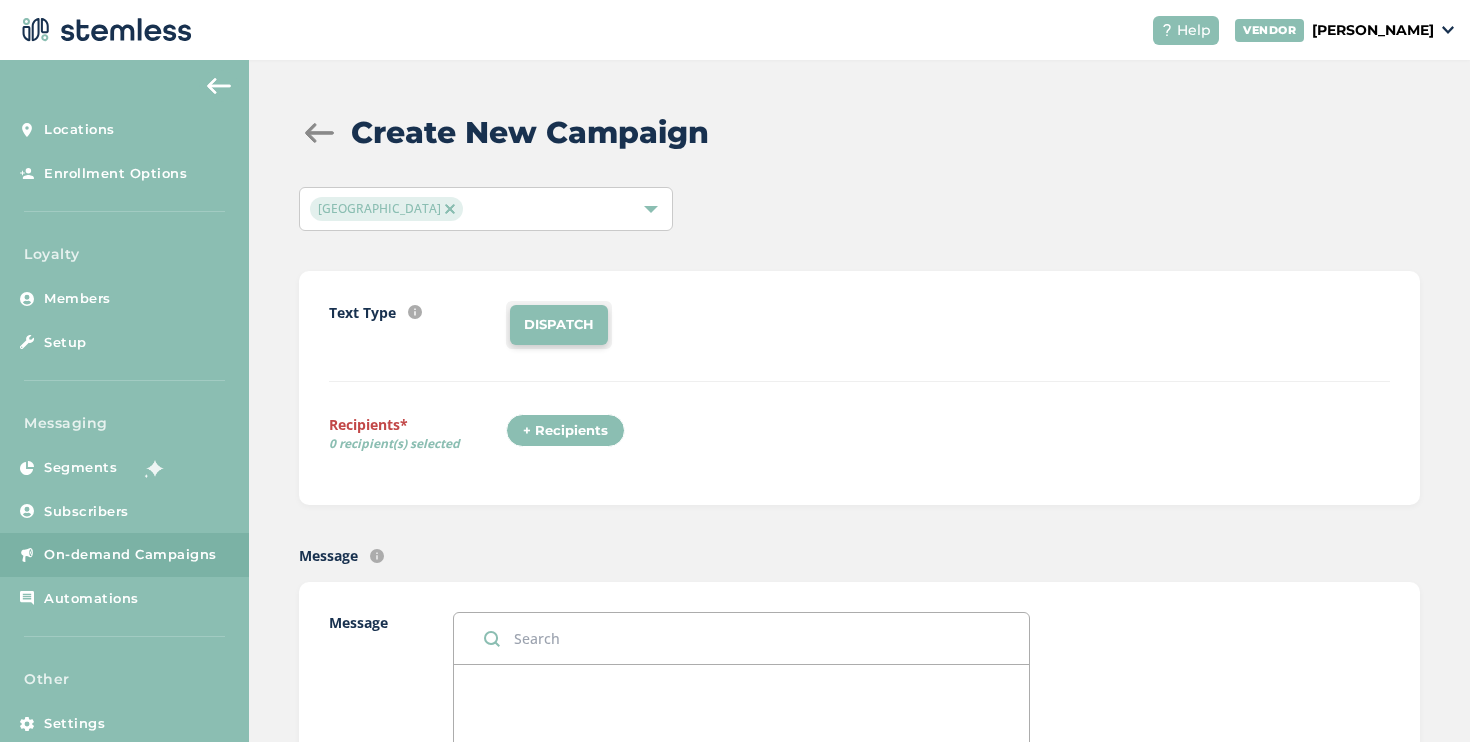 click on "+ Recipients" at bounding box center (565, 431) 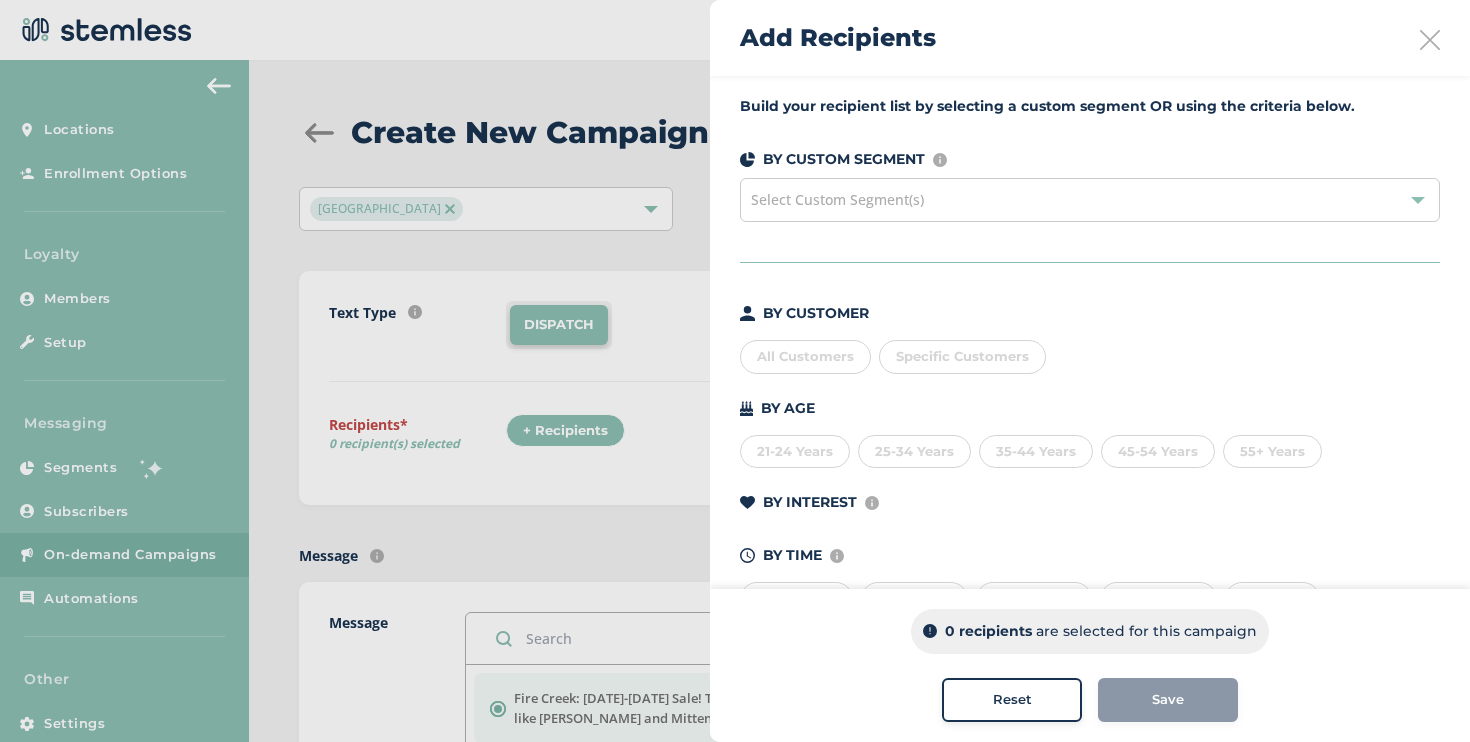 click on "Select Custom Segment(s)" at bounding box center [1090, 200] 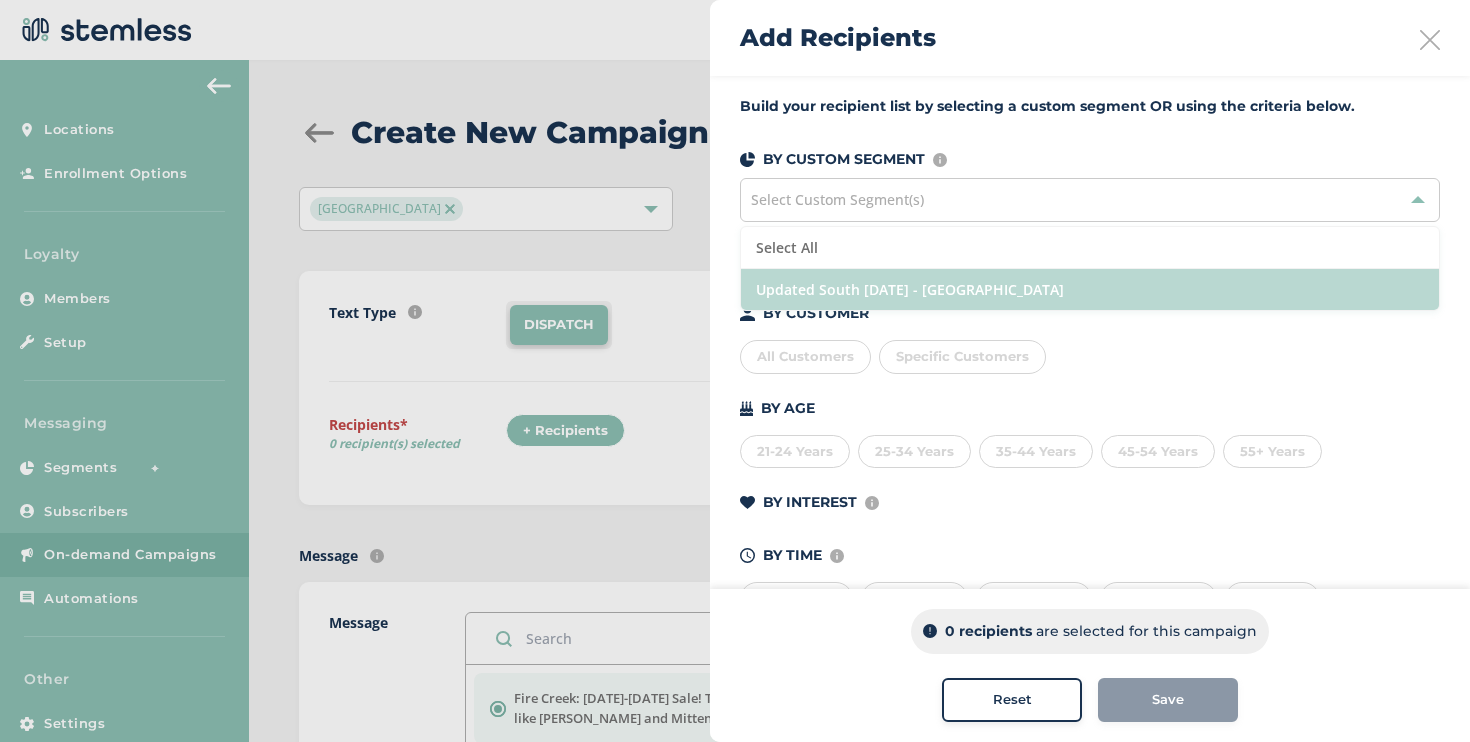 click on "Updated South [DATE] - [GEOGRAPHIC_DATA]" at bounding box center [1090, 289] 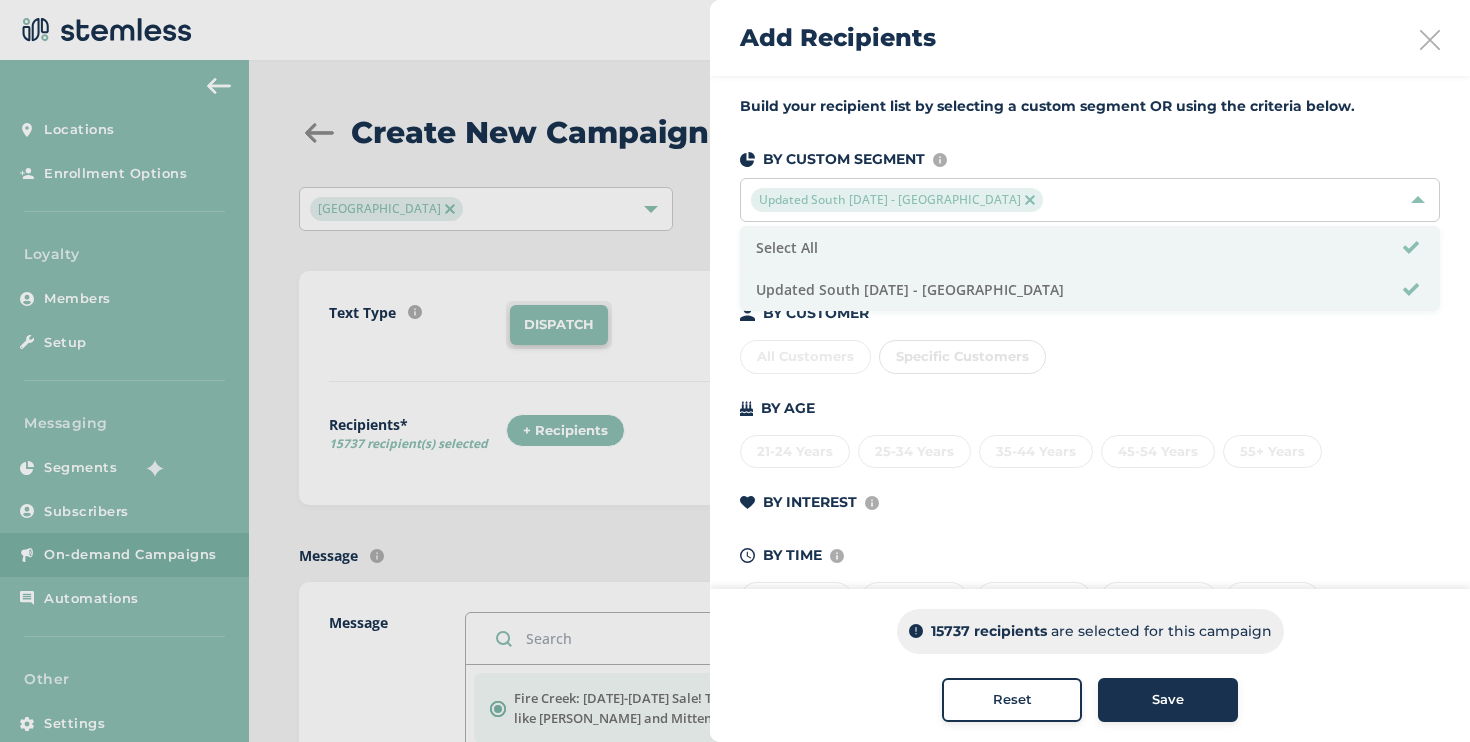 click on "Save" at bounding box center [1168, 700] 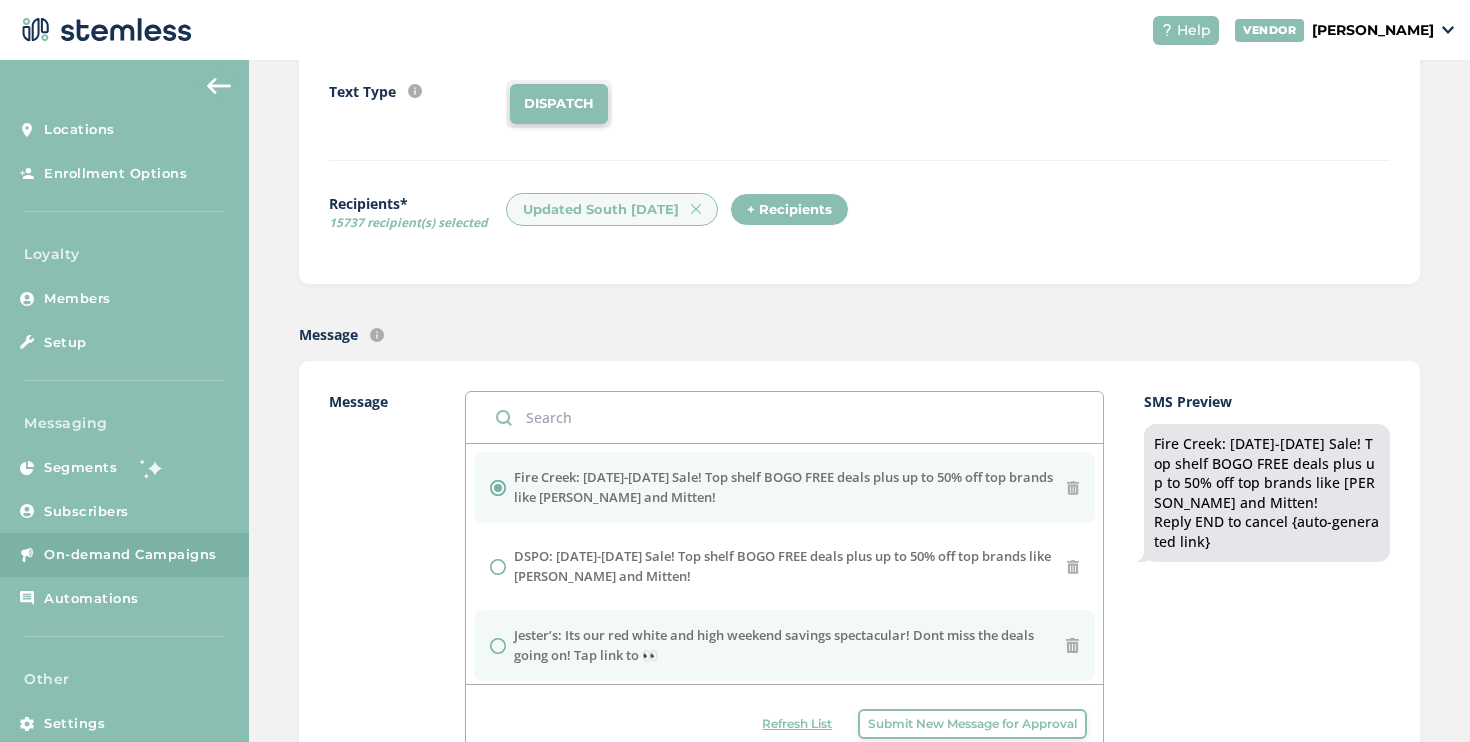 scroll, scrollTop: 370, scrollLeft: 0, axis: vertical 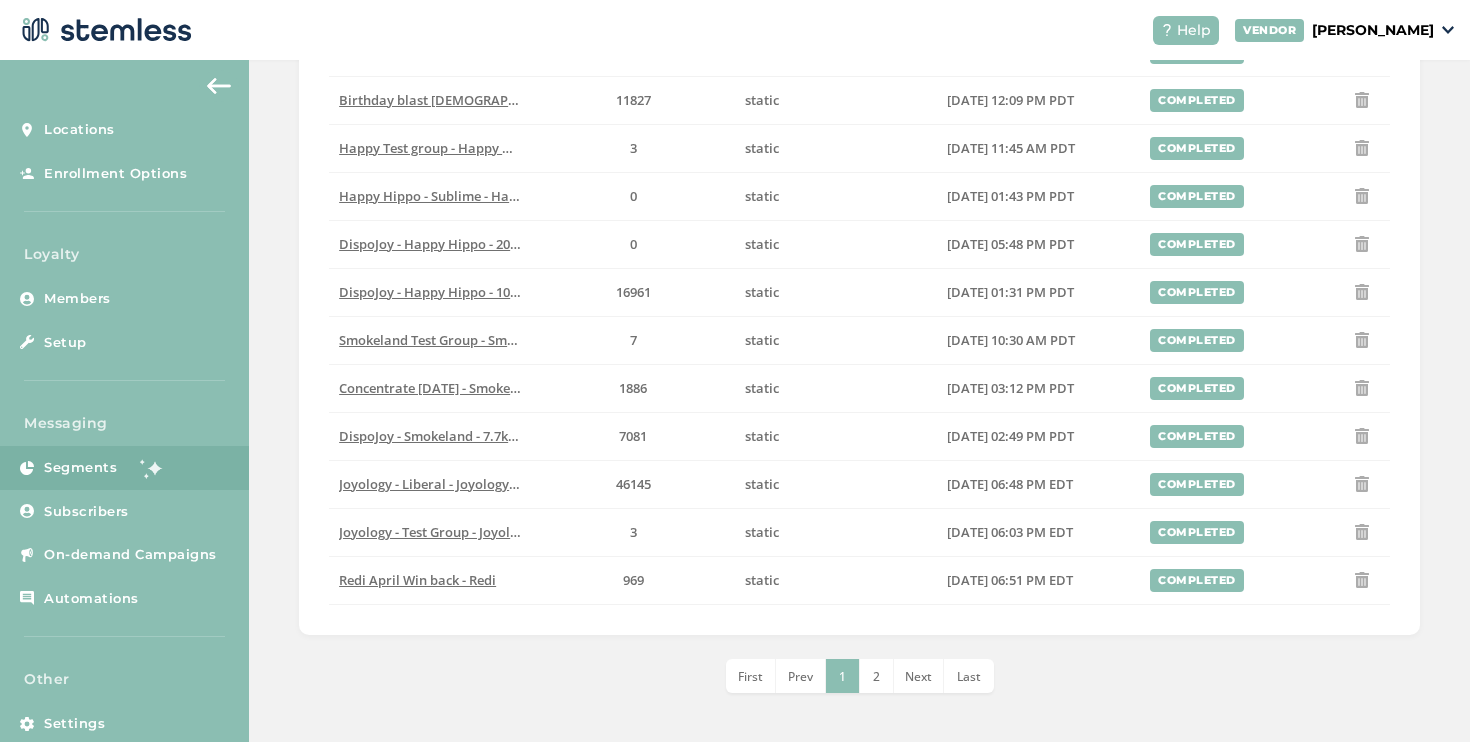 click on "2" at bounding box center [877, 676] 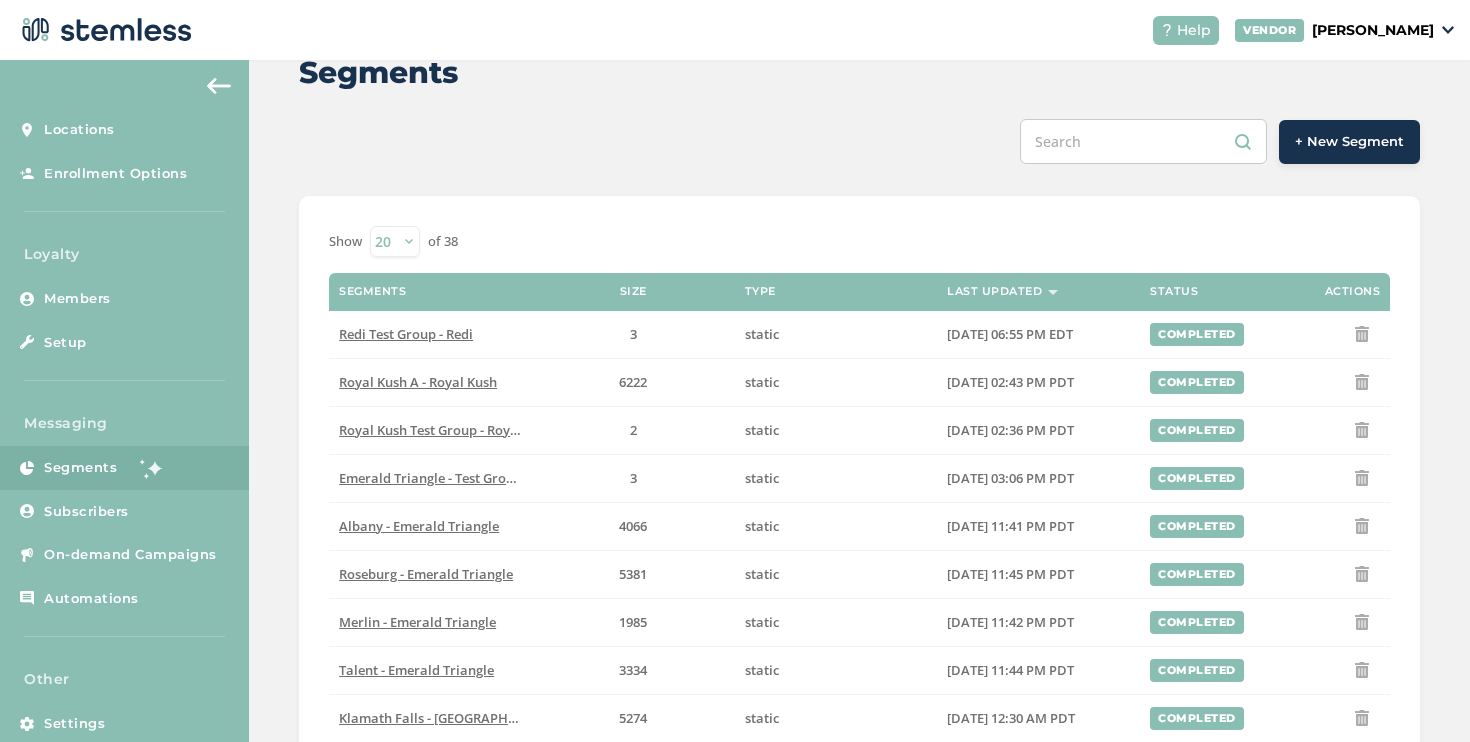 scroll, scrollTop: 0, scrollLeft: 0, axis: both 